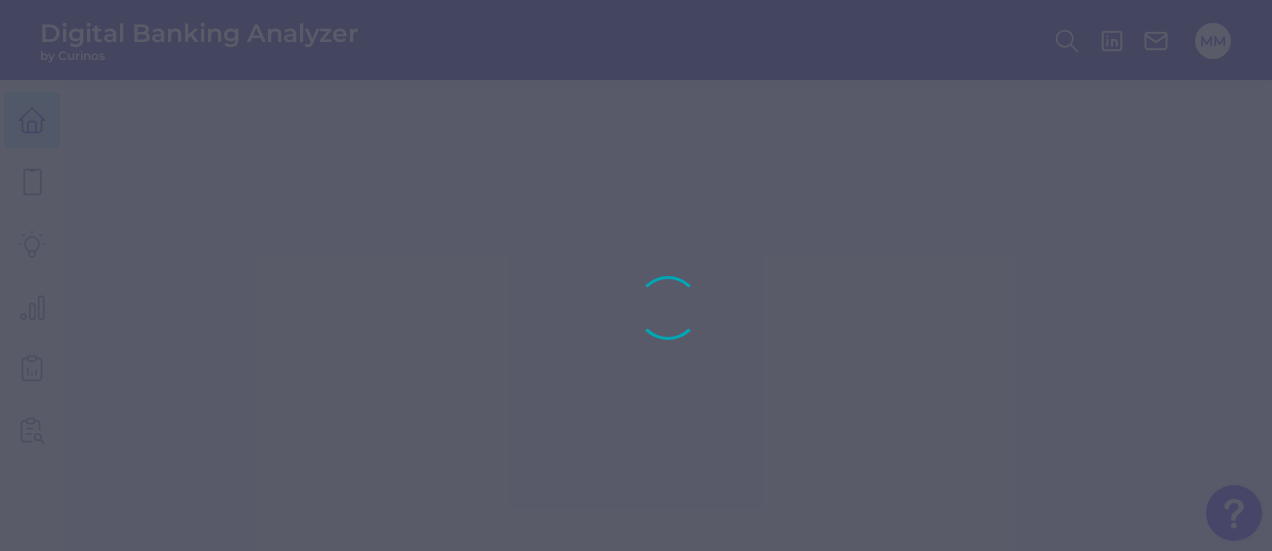 scroll, scrollTop: 0, scrollLeft: 0, axis: both 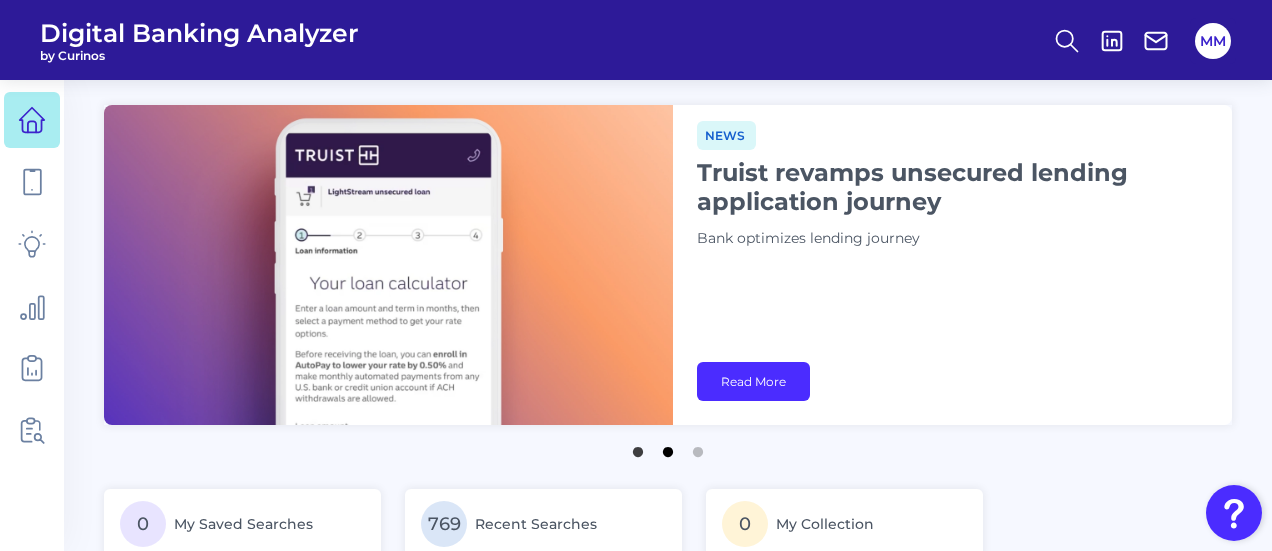 click on "2" at bounding box center [668, 447] 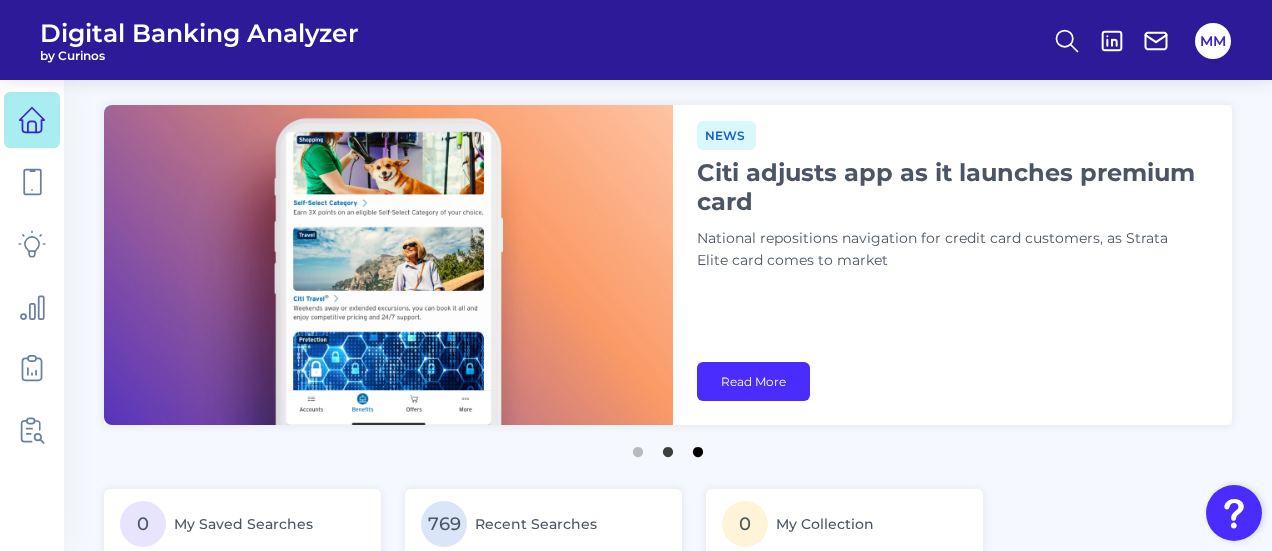 click on "3" at bounding box center (698, 447) 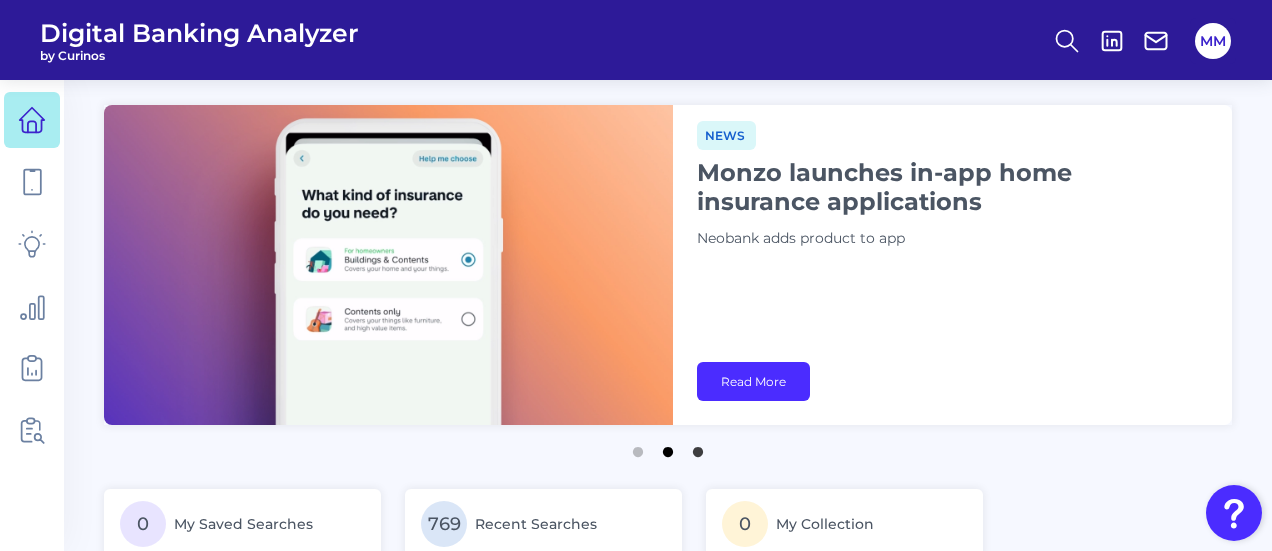 click on "2" at bounding box center (668, 447) 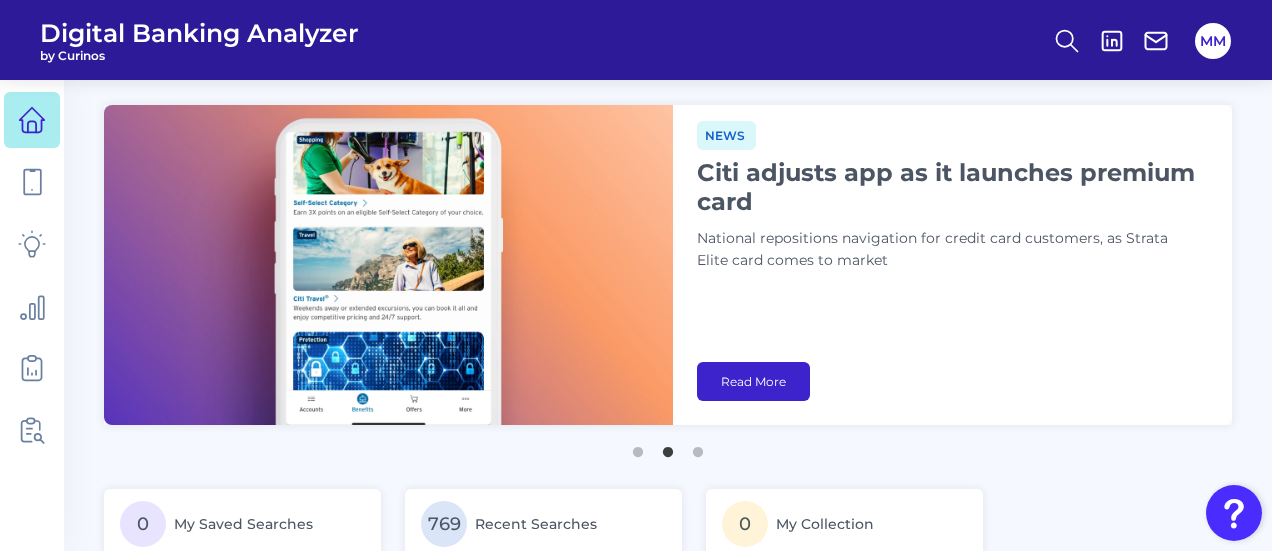 click on "Read More" at bounding box center (753, 381) 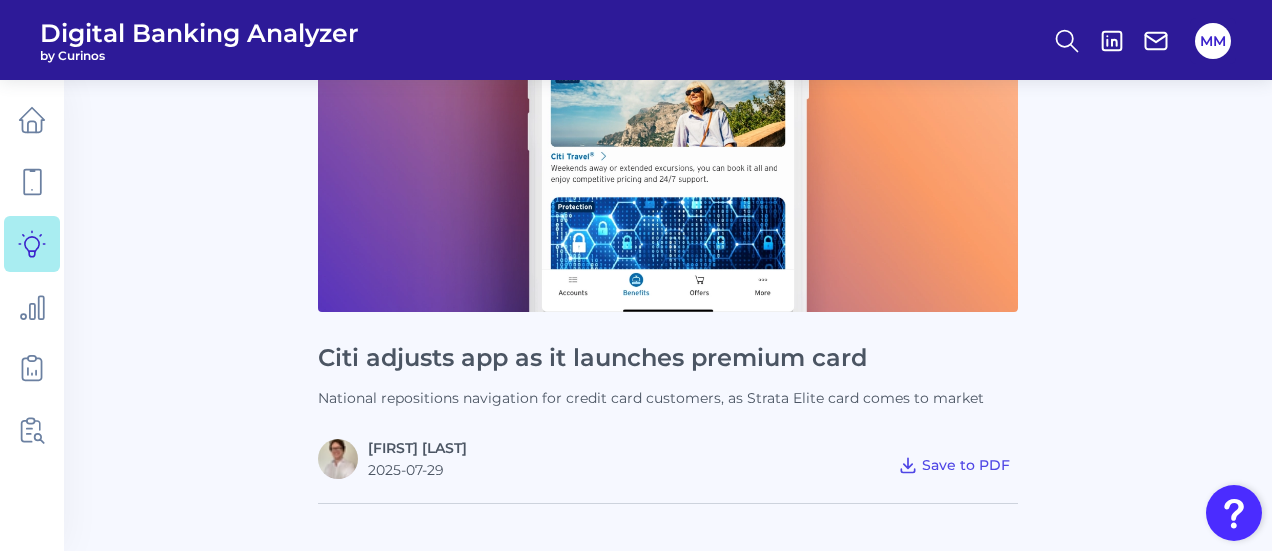 scroll, scrollTop: 315, scrollLeft: 0, axis: vertical 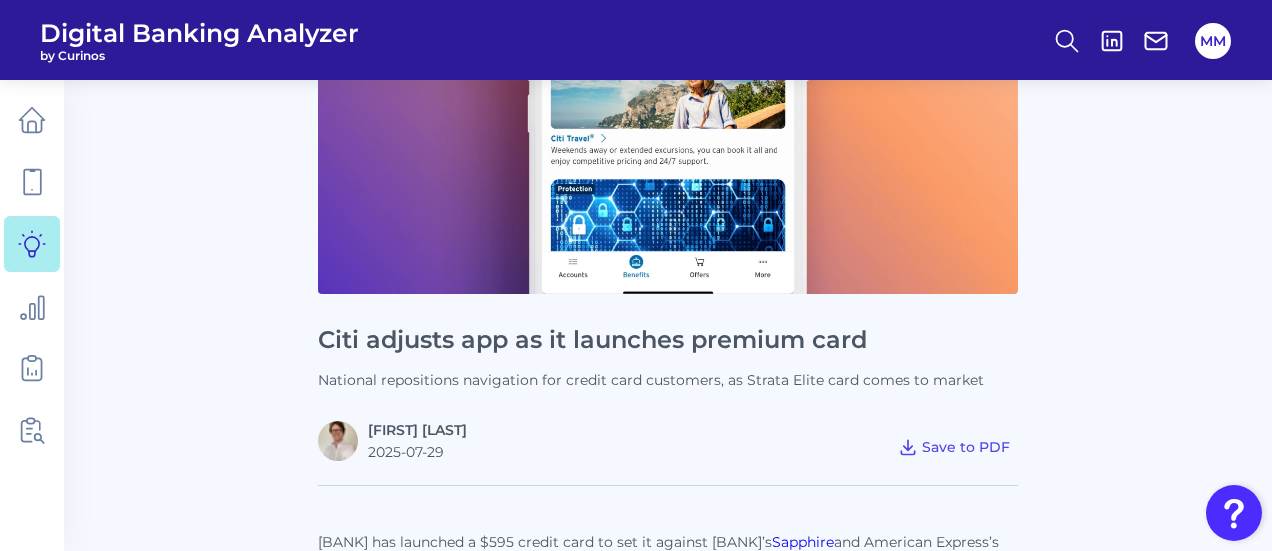 click on "Citi adjusts app as it launches premium card" at bounding box center [668, 340] 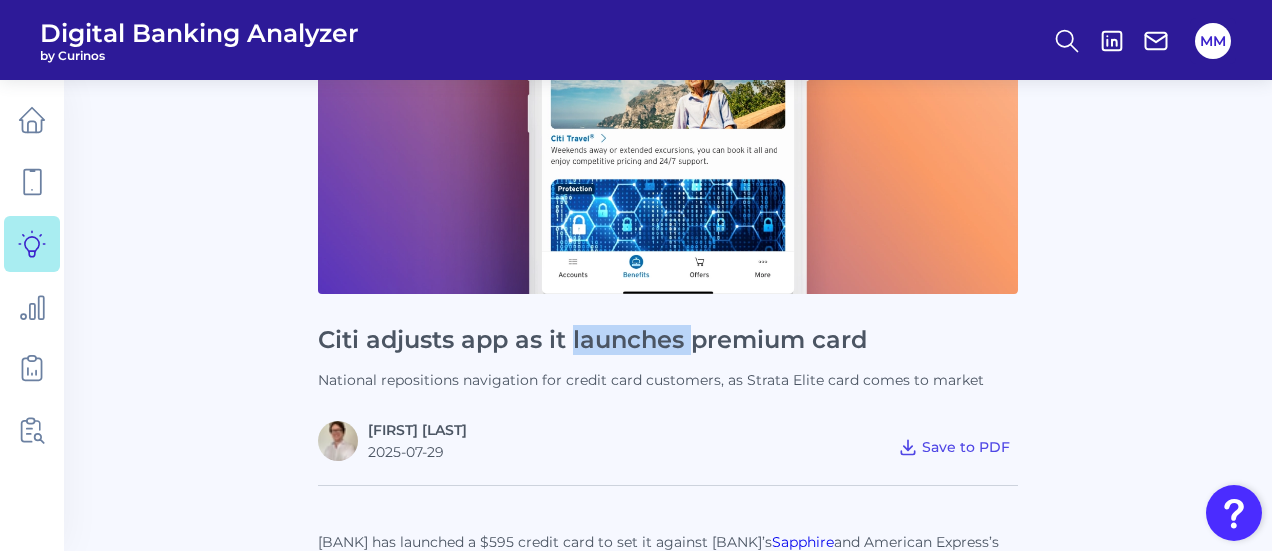 click on "Citi adjusts app as it launches premium card" at bounding box center [668, 340] 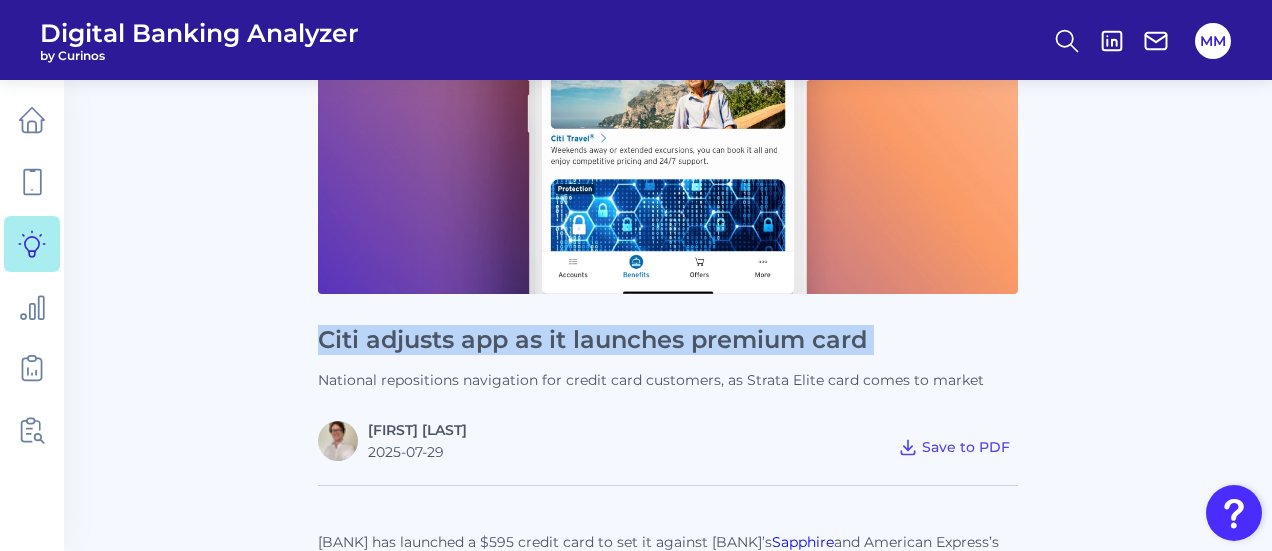click on "Citi adjusts app as it launches premium card" at bounding box center (668, 340) 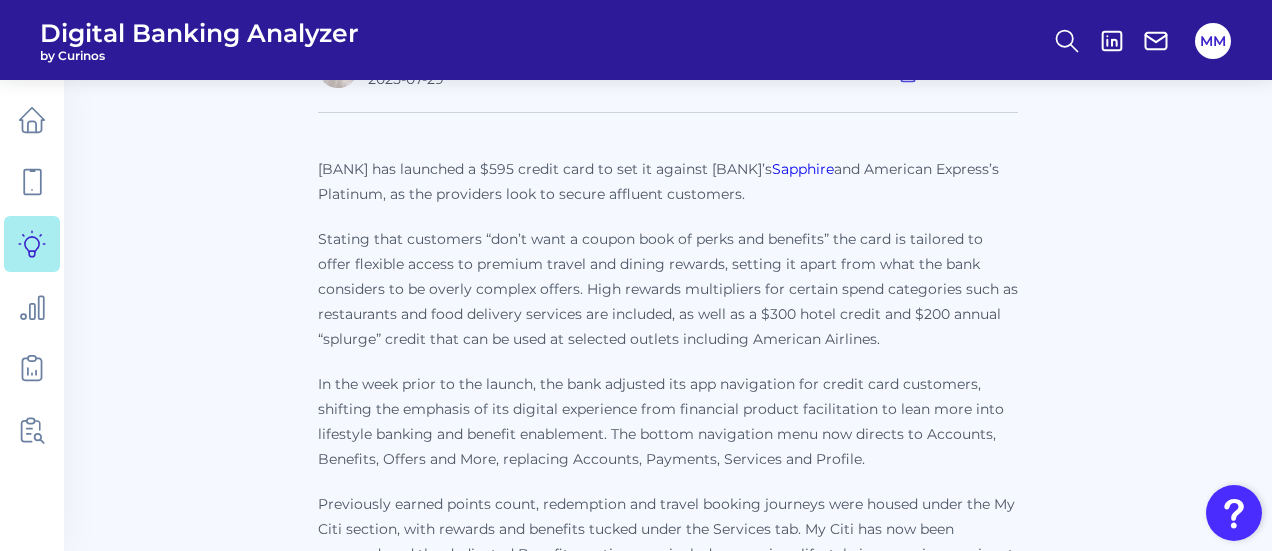 scroll, scrollTop: 686, scrollLeft: 0, axis: vertical 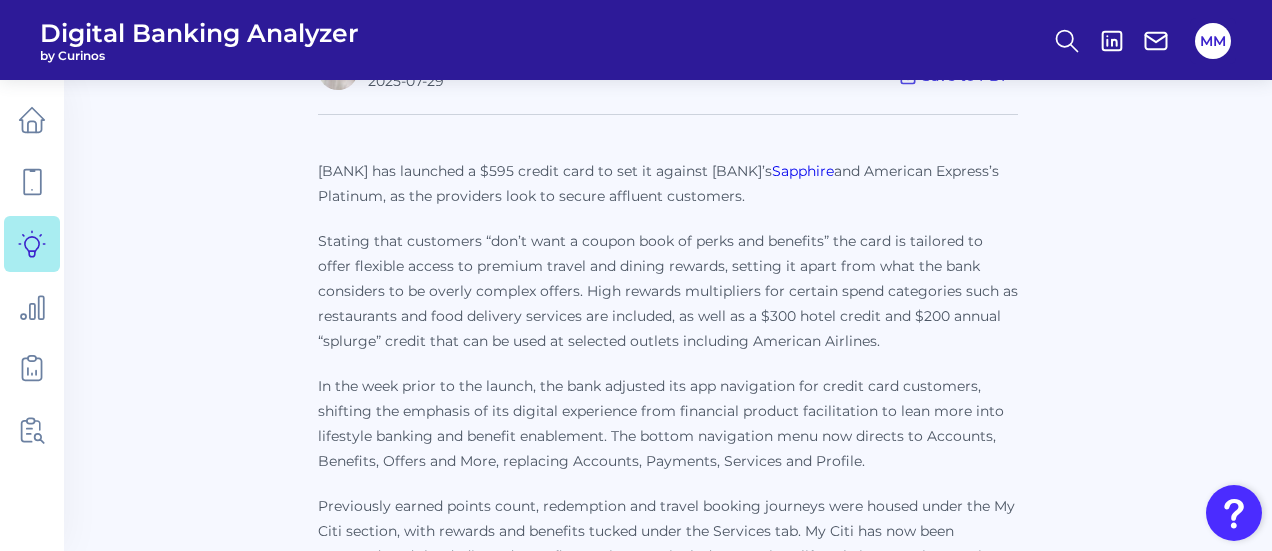 drag, startPoint x: 316, startPoint y: 164, endPoint x: 749, endPoint y: 201, distance: 434.57794 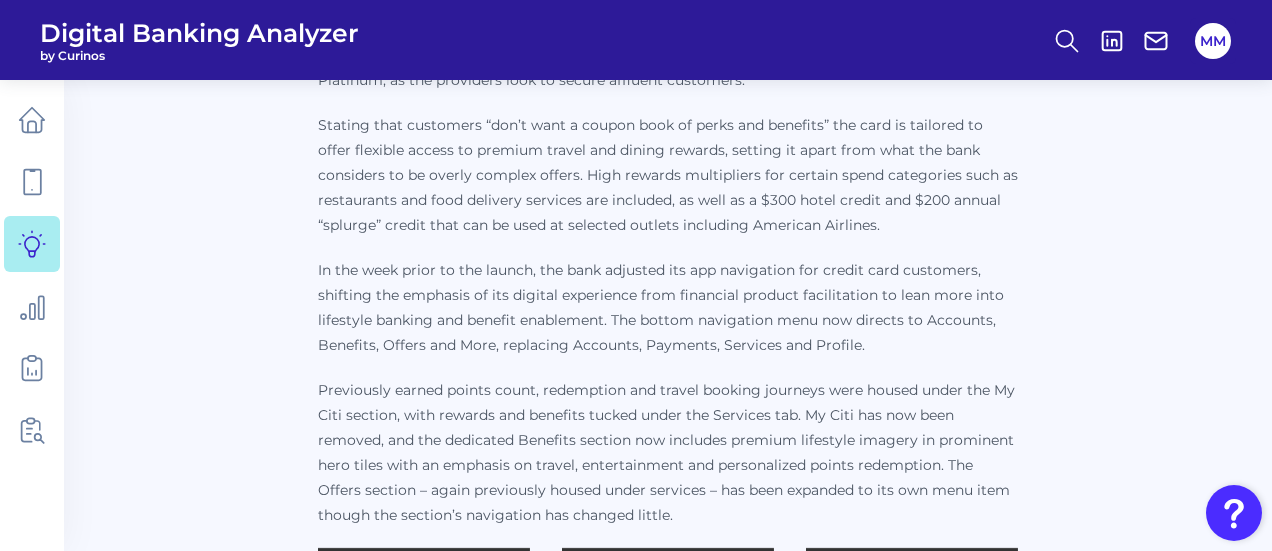 scroll, scrollTop: 827, scrollLeft: 0, axis: vertical 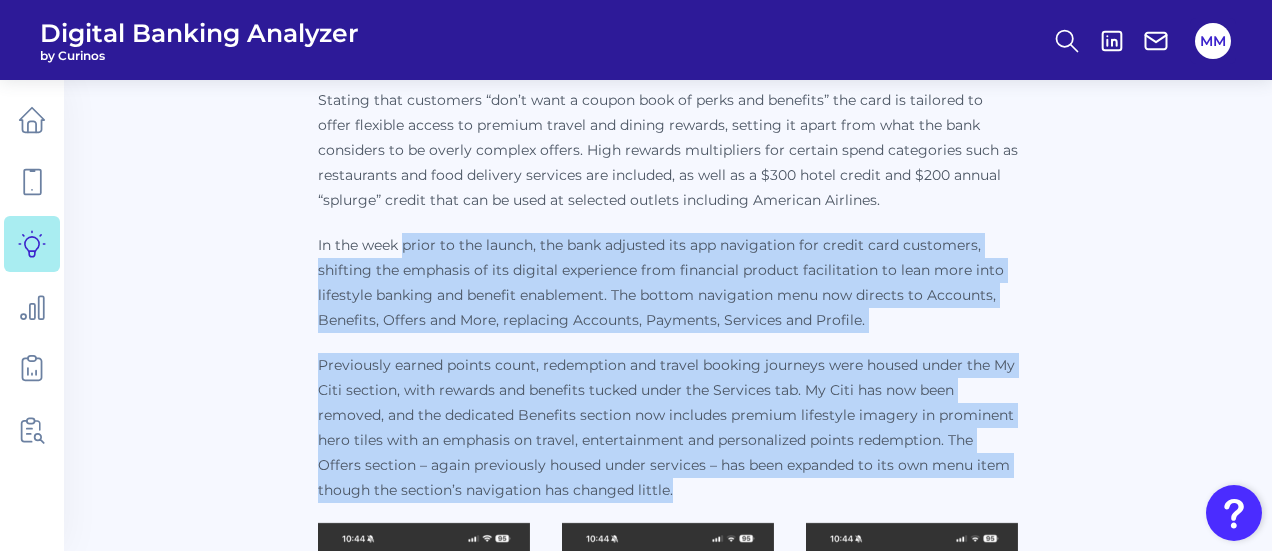 drag, startPoint x: 407, startPoint y: 246, endPoint x: 808, endPoint y: 497, distance: 473.07715 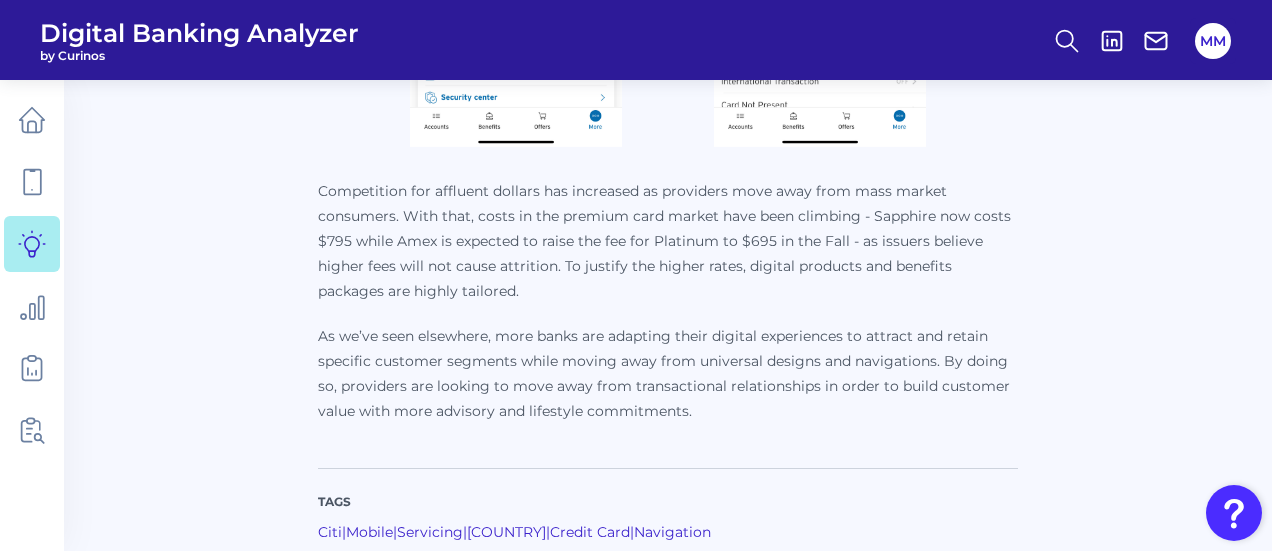 scroll, scrollTop: 2225, scrollLeft: 0, axis: vertical 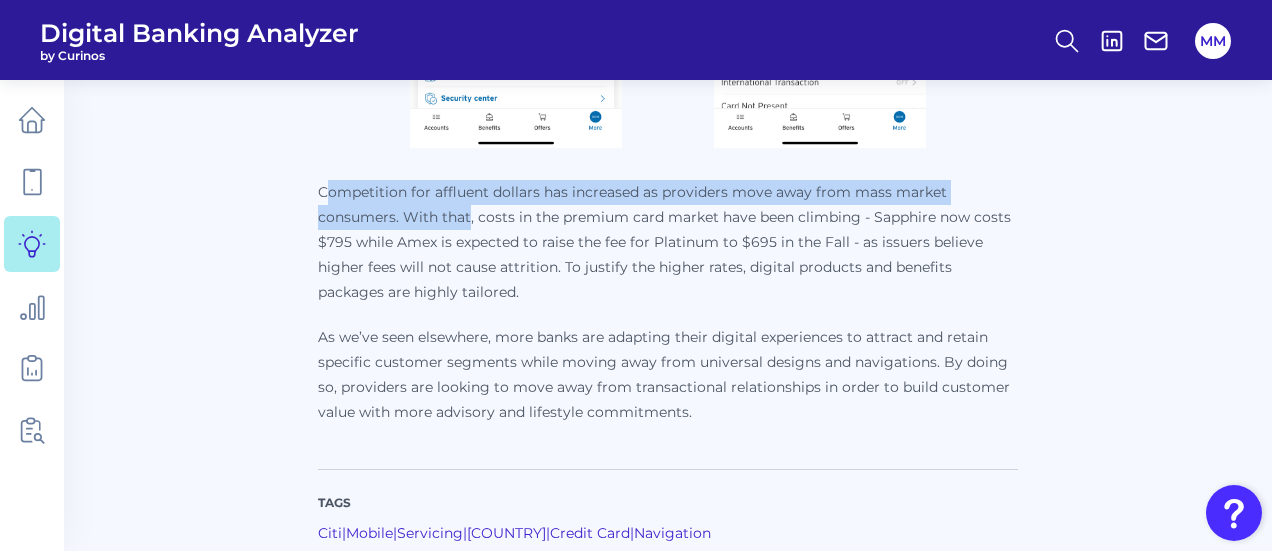 drag, startPoint x: 323, startPoint y: 191, endPoint x: 470, endPoint y: 217, distance: 149.28162 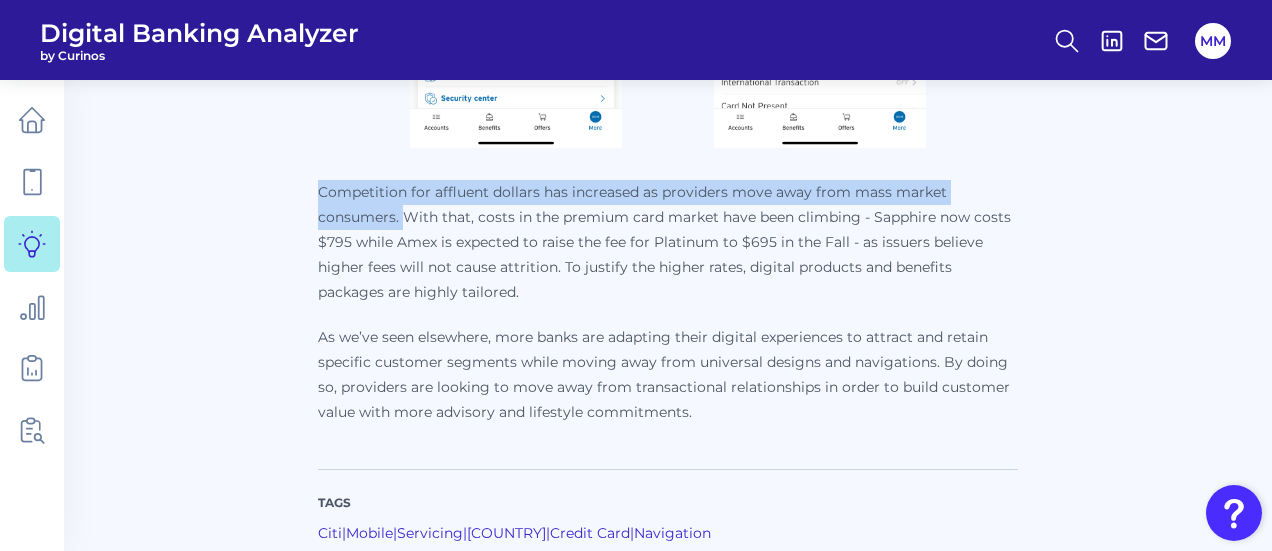 drag, startPoint x: 319, startPoint y: 191, endPoint x: 401, endPoint y: 214, distance: 85.16454 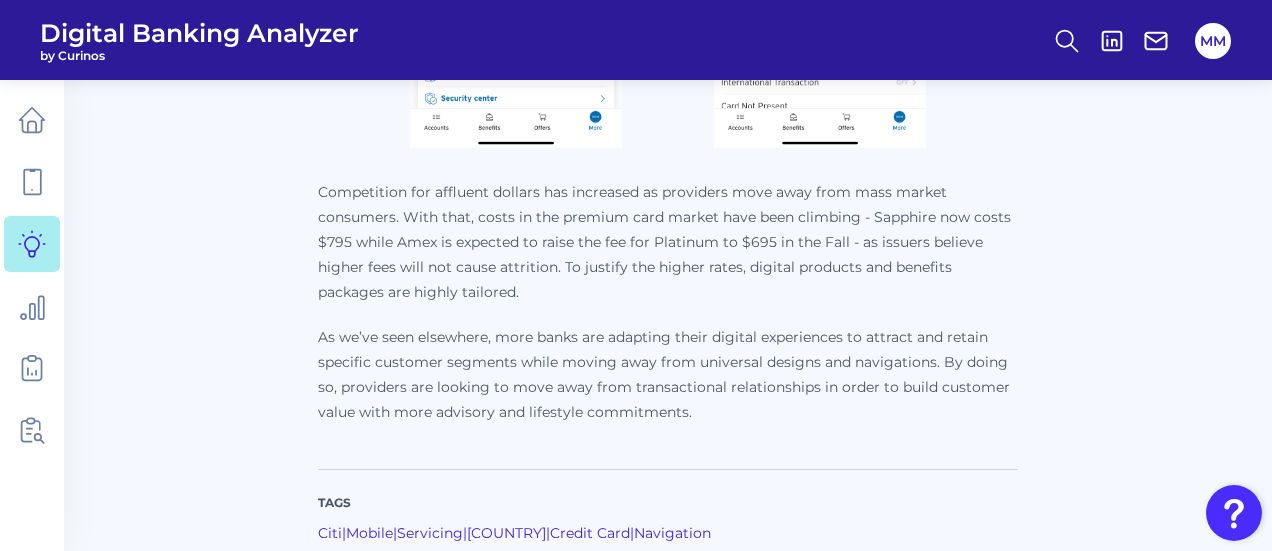 click on "Competition for affluent dollars has increased as providers move away from mass market consumers. With that, costs in the premium card market have been climbing - Sapphire now costs $795 while Amex is expected to raise the fee for Platinum to $695 in the Fall - as issuers believe higher fees will not cause attrition. To justify the higher rates, digital products and benefits packages are highly tailored." at bounding box center [668, 242] 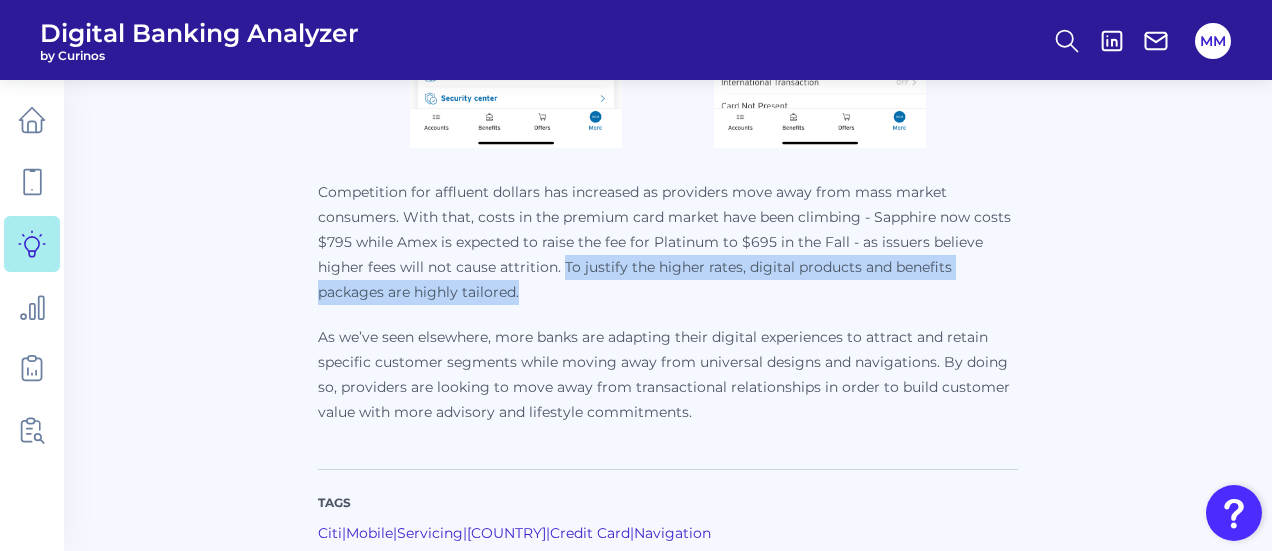 drag, startPoint x: 564, startPoint y: 271, endPoint x: 564, endPoint y: 282, distance: 11 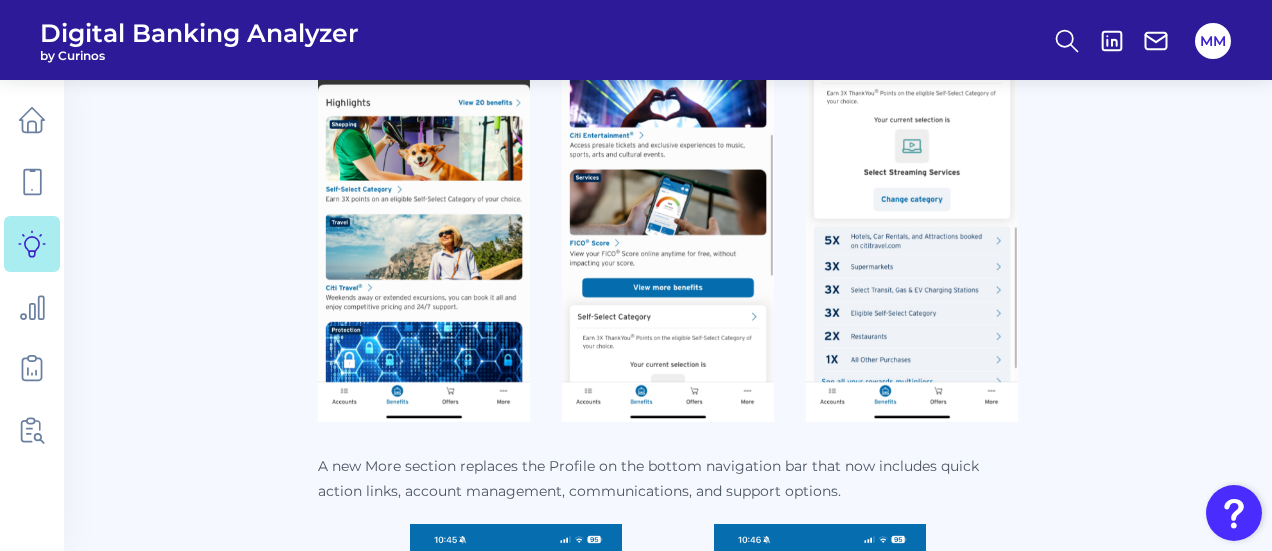 scroll, scrollTop: 1387, scrollLeft: 0, axis: vertical 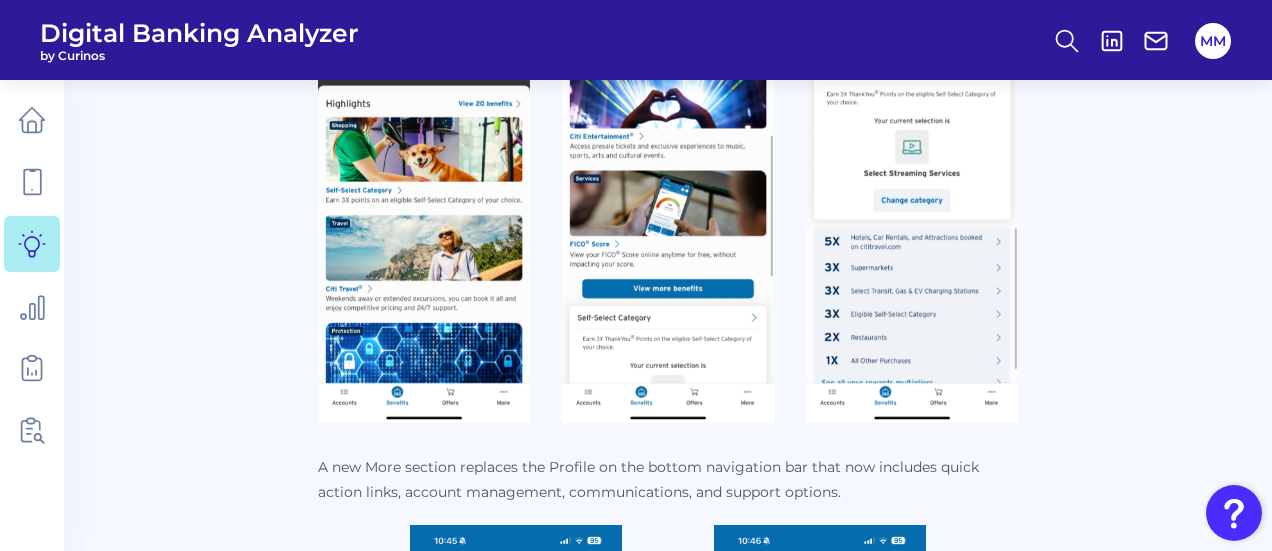 click at bounding box center (424, 193) 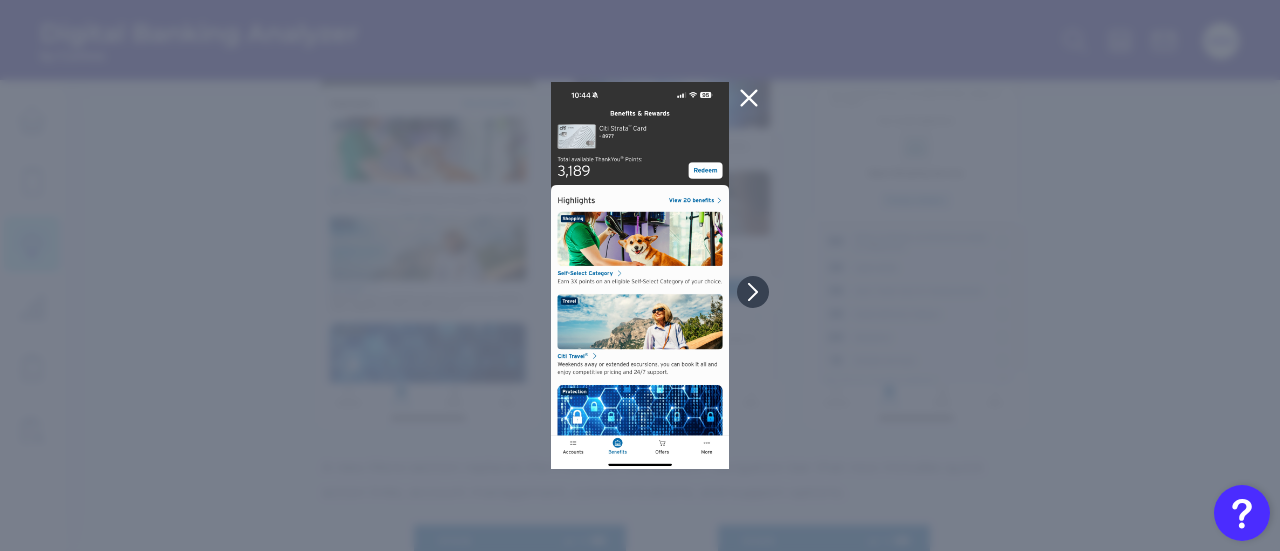 drag, startPoint x: 446, startPoint y: 281, endPoint x: 641, endPoint y: 88, distance: 274.36108 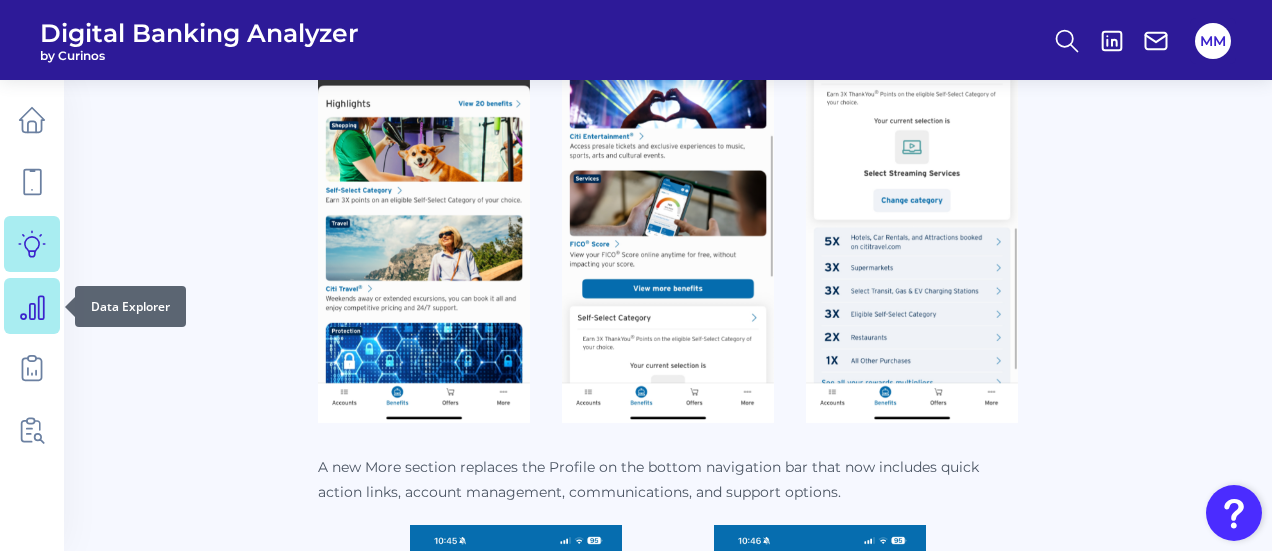 click 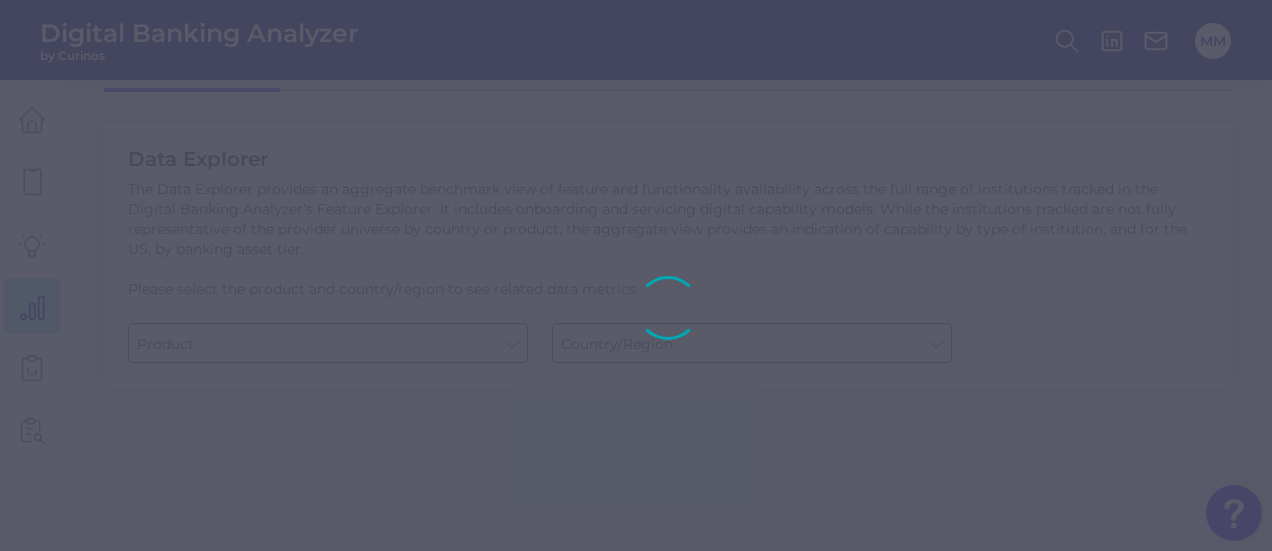 scroll, scrollTop: 0, scrollLeft: 0, axis: both 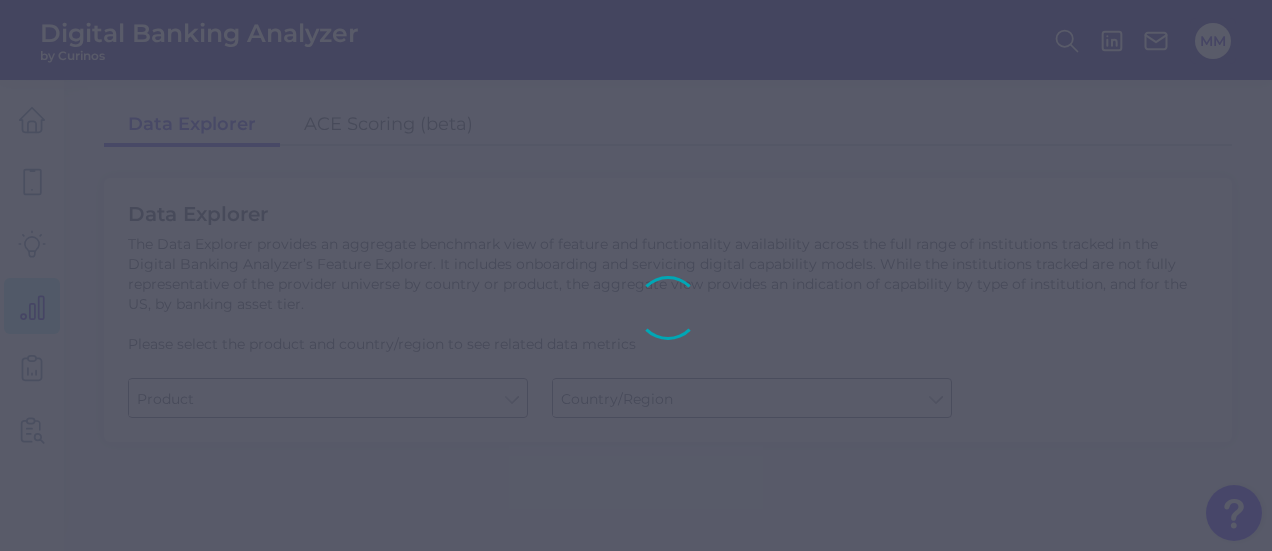 type on "Business Bank Account" 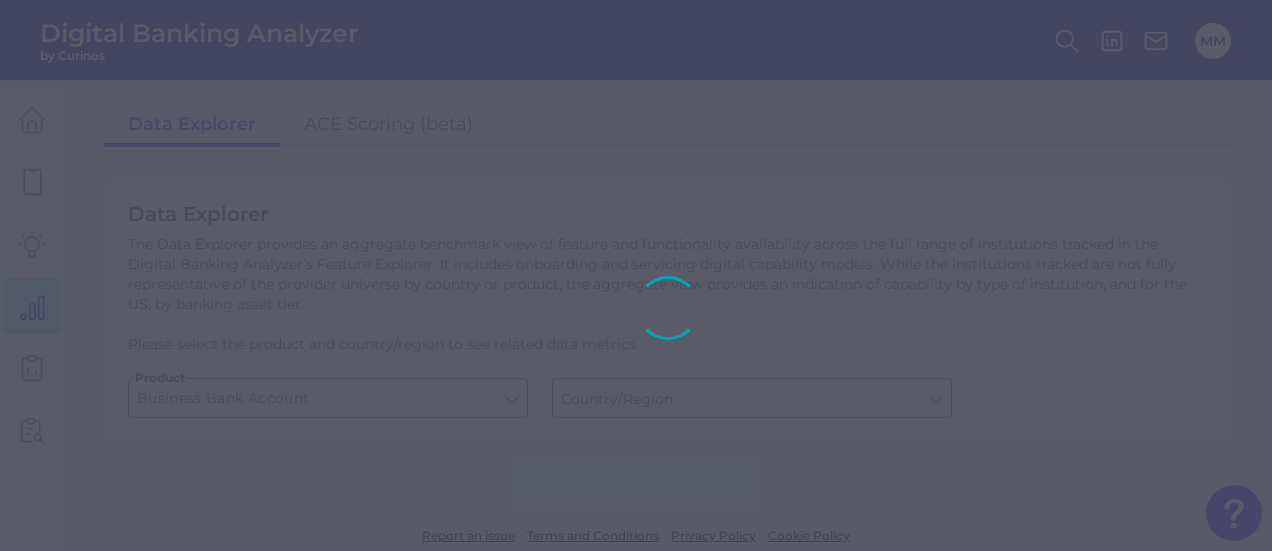 type on "United States" 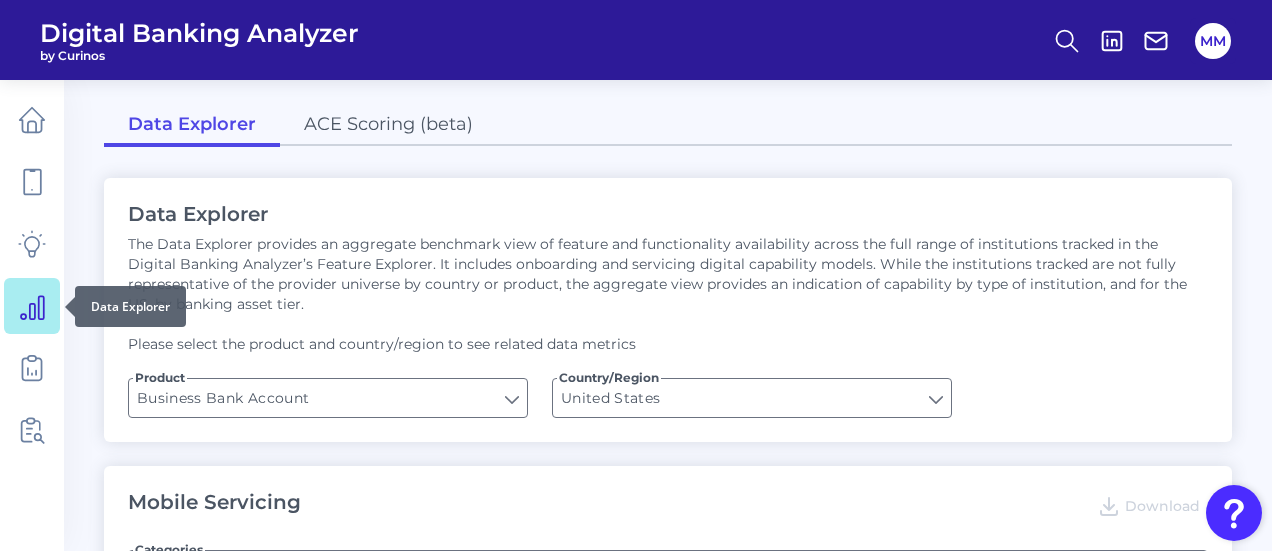 type on "Does it offer third-party single sign on?" 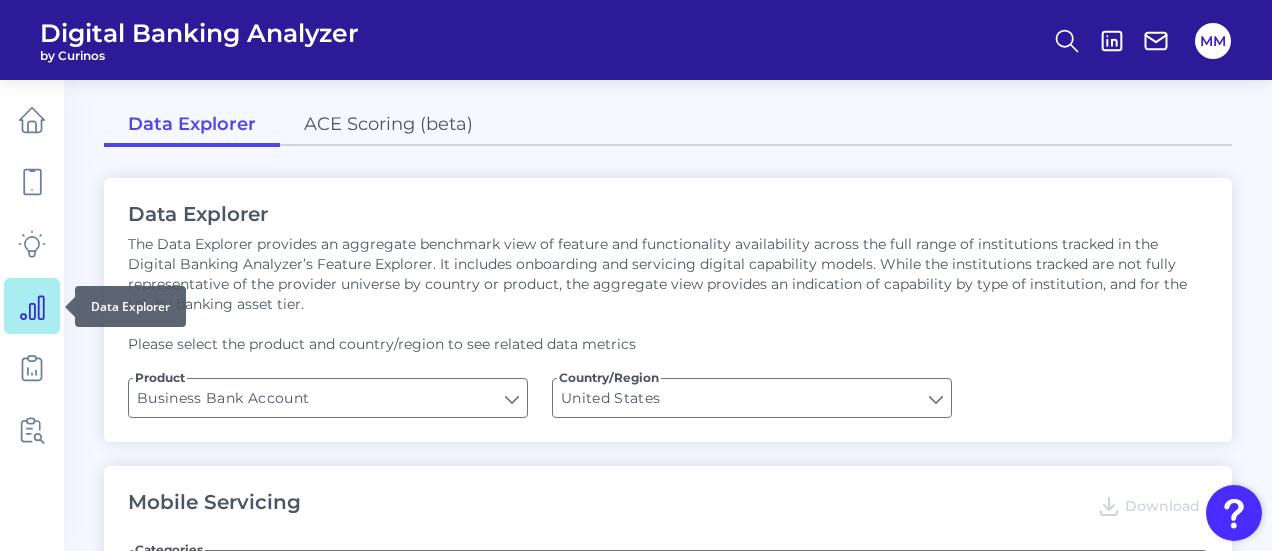 type on "Can you apply for the PRODUCT as a new to brand customer on ANY digital channel?" 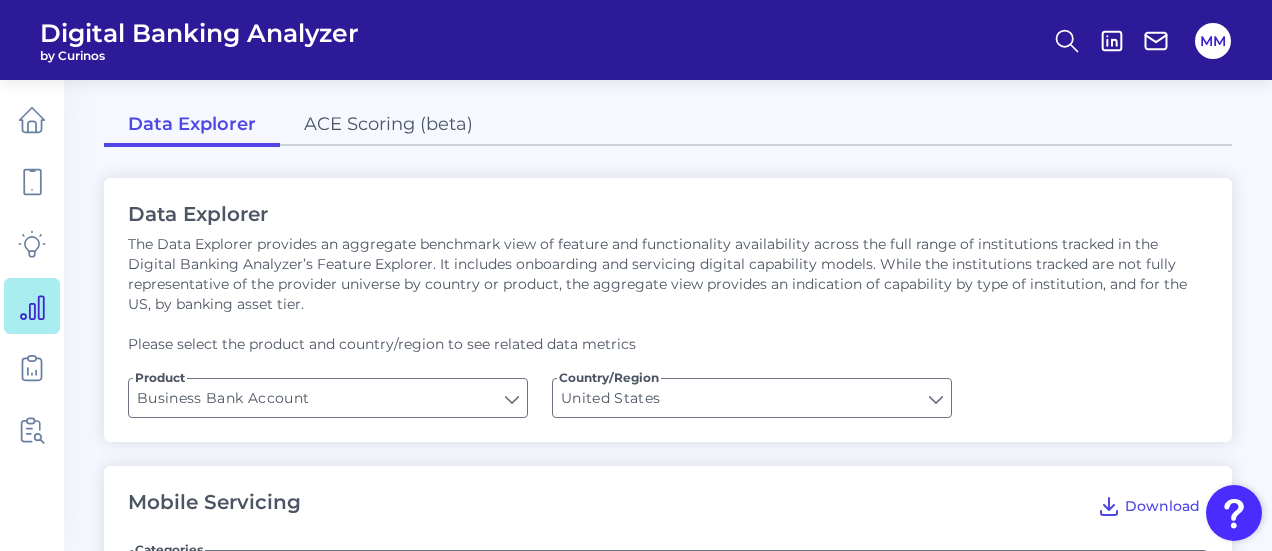 scroll, scrollTop: 185, scrollLeft: 0, axis: vertical 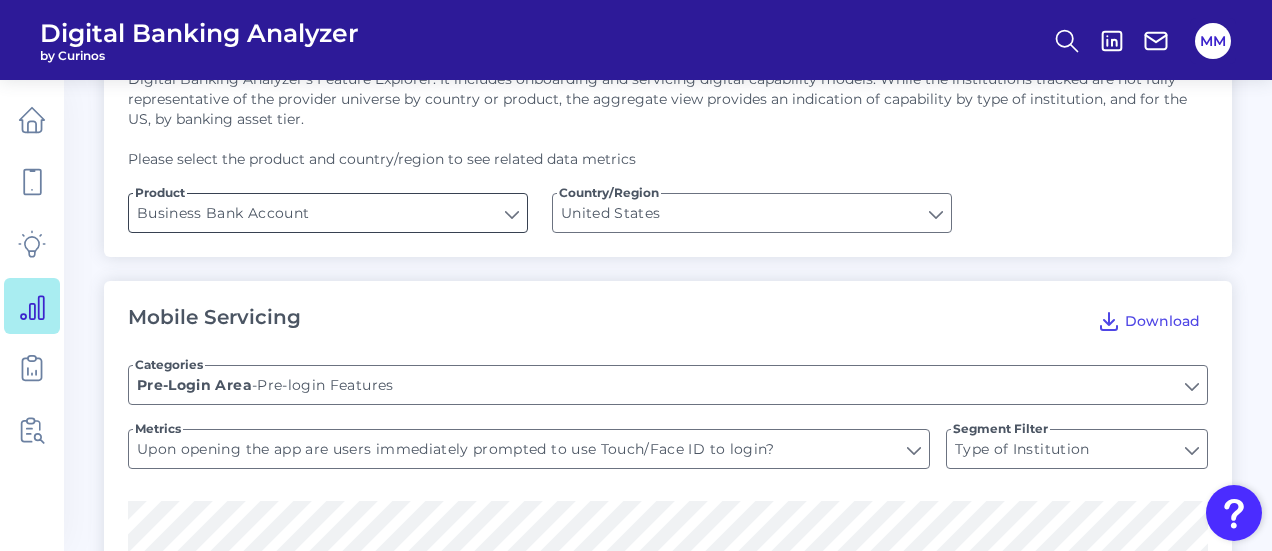 click on "Business Bank Account" at bounding box center (328, 213) 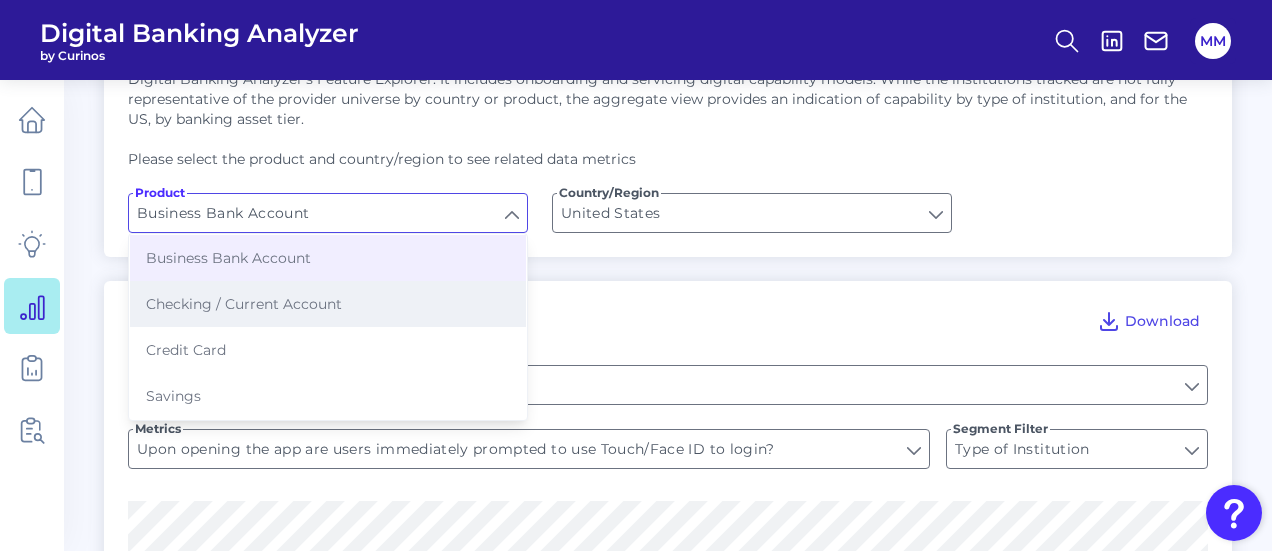 click on "Checking / Current Account" at bounding box center (328, 304) 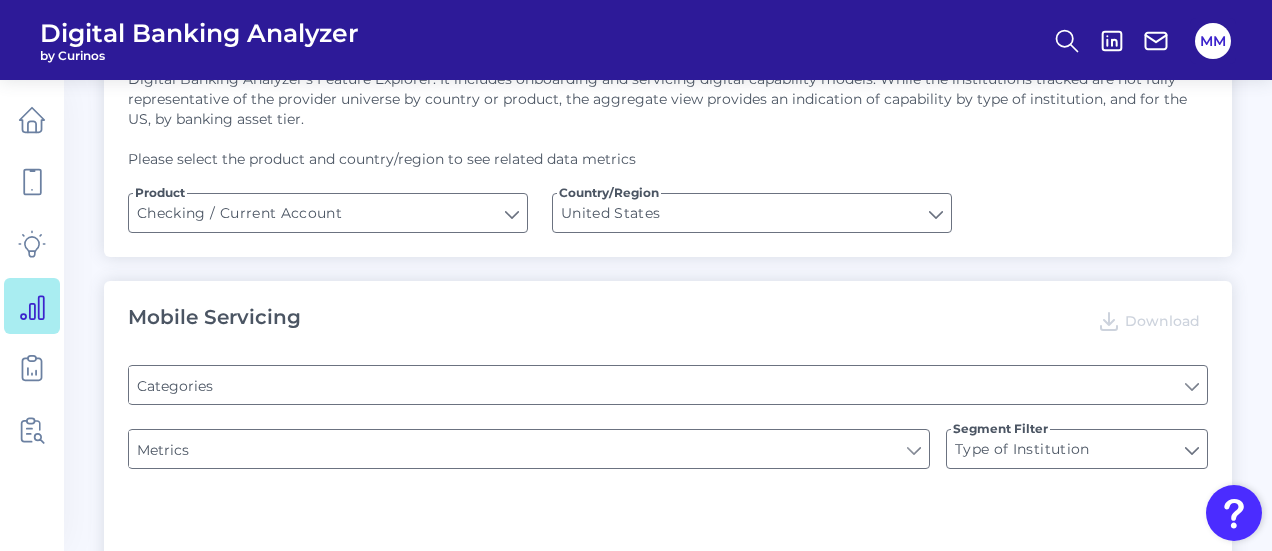 type on "Pre-login Features" 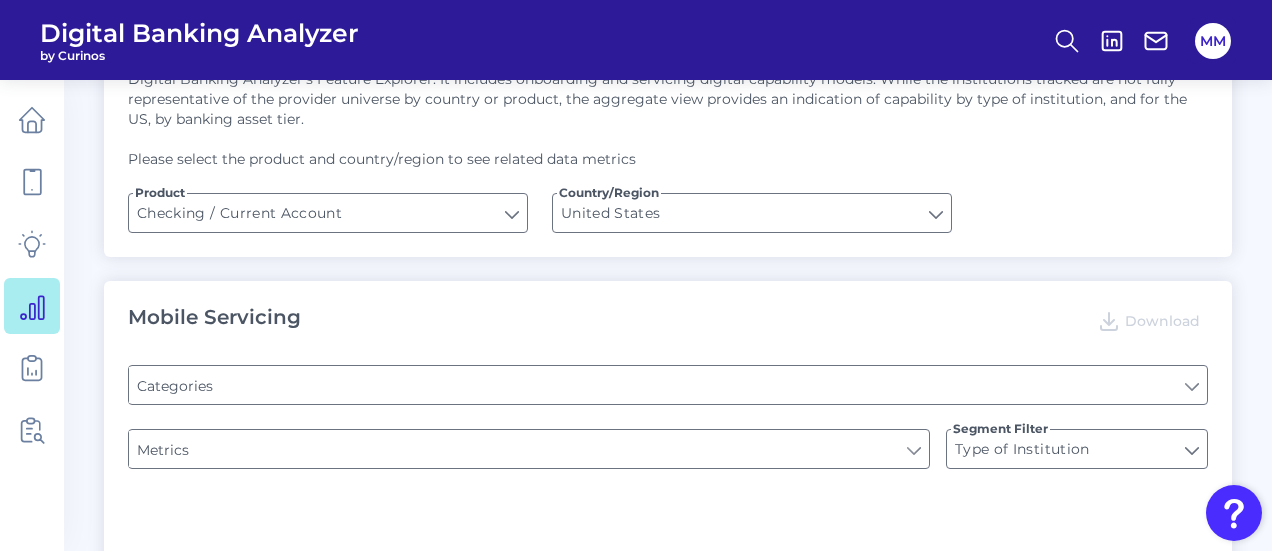 type on "Online Banking Registration" 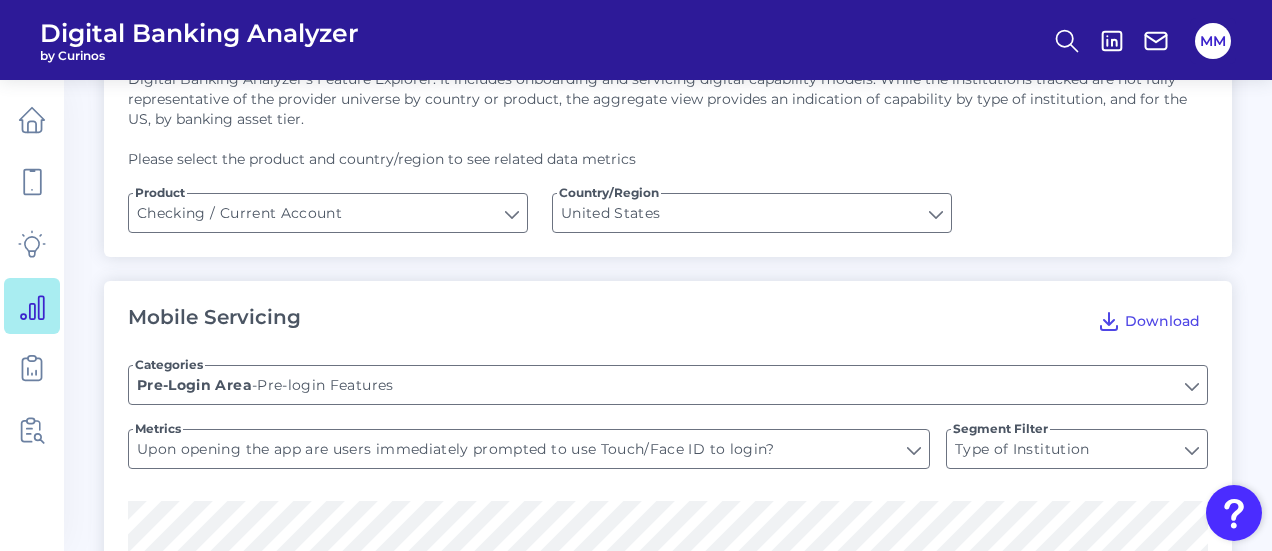 scroll, scrollTop: 284, scrollLeft: 0, axis: vertical 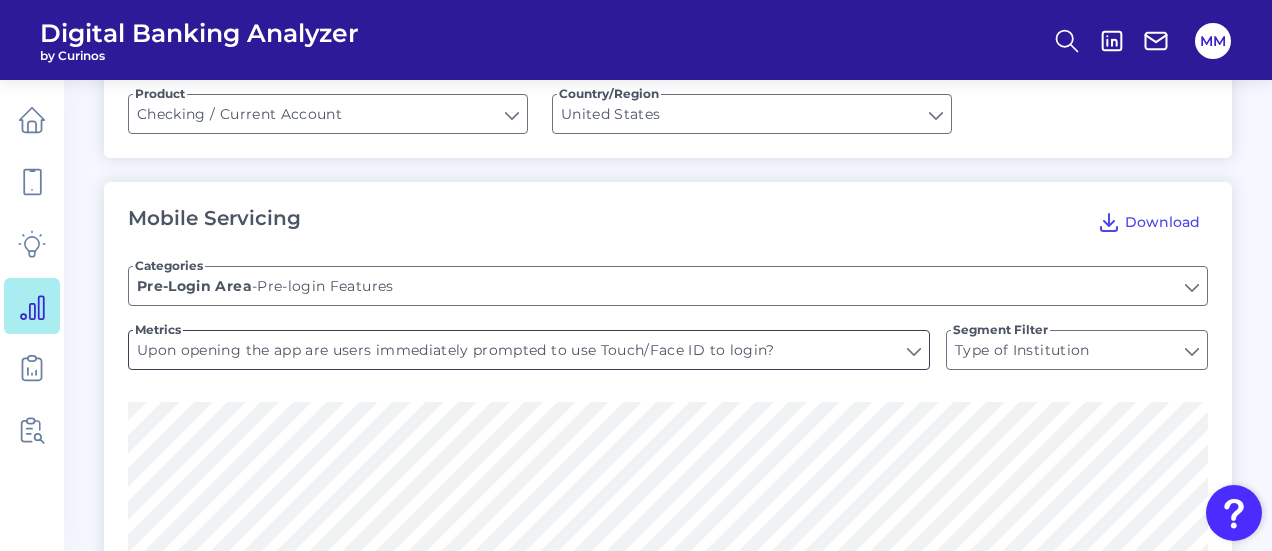 click on "Upon opening the app are users immediately prompted to use Touch/Face ID to login?" at bounding box center (529, 350) 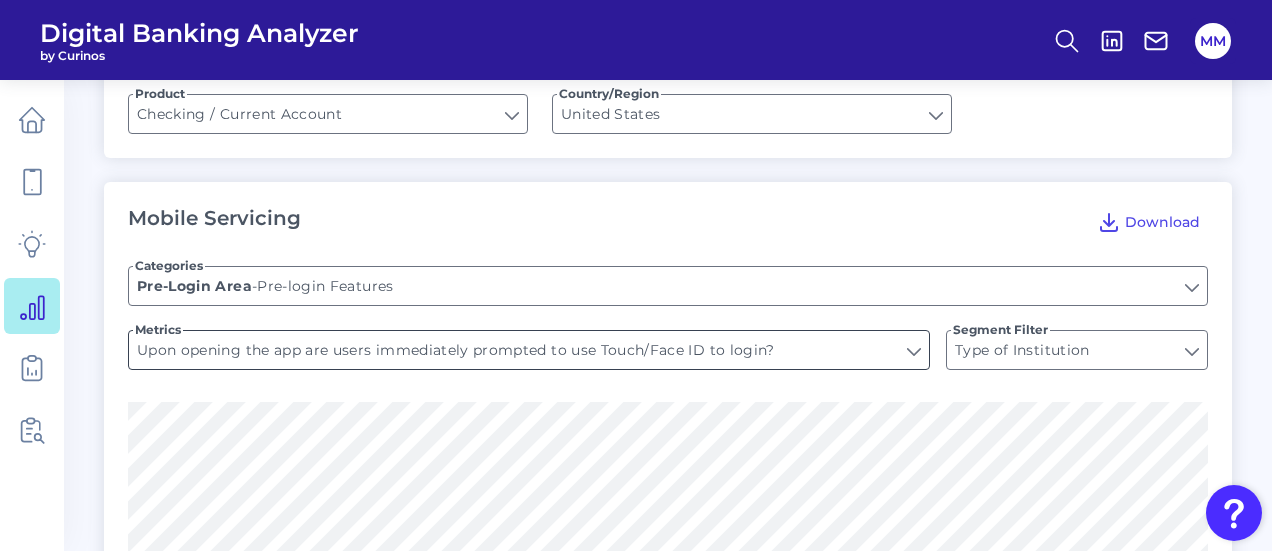 type 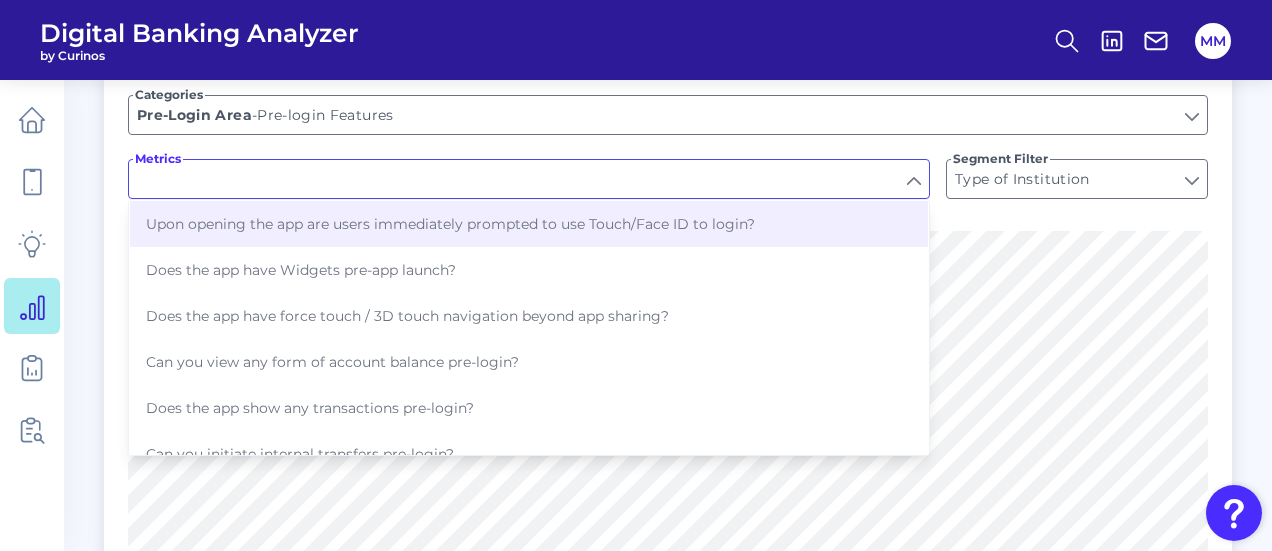 scroll, scrollTop: 454, scrollLeft: 0, axis: vertical 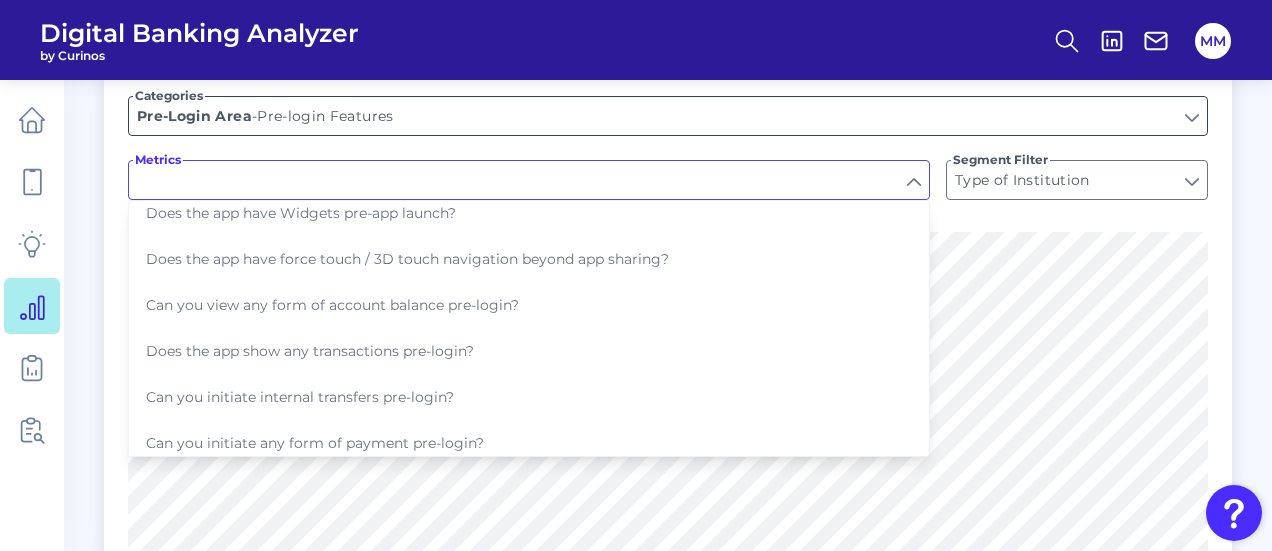 click on "Pre-login Features" at bounding box center [668, 116] 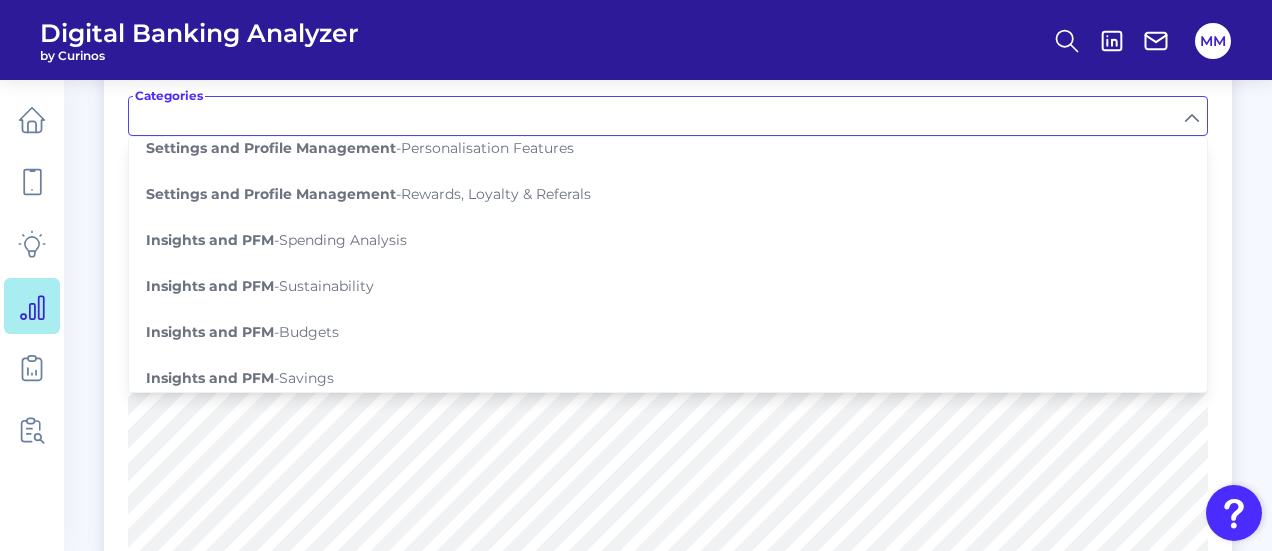 scroll, scrollTop: 1256, scrollLeft: 0, axis: vertical 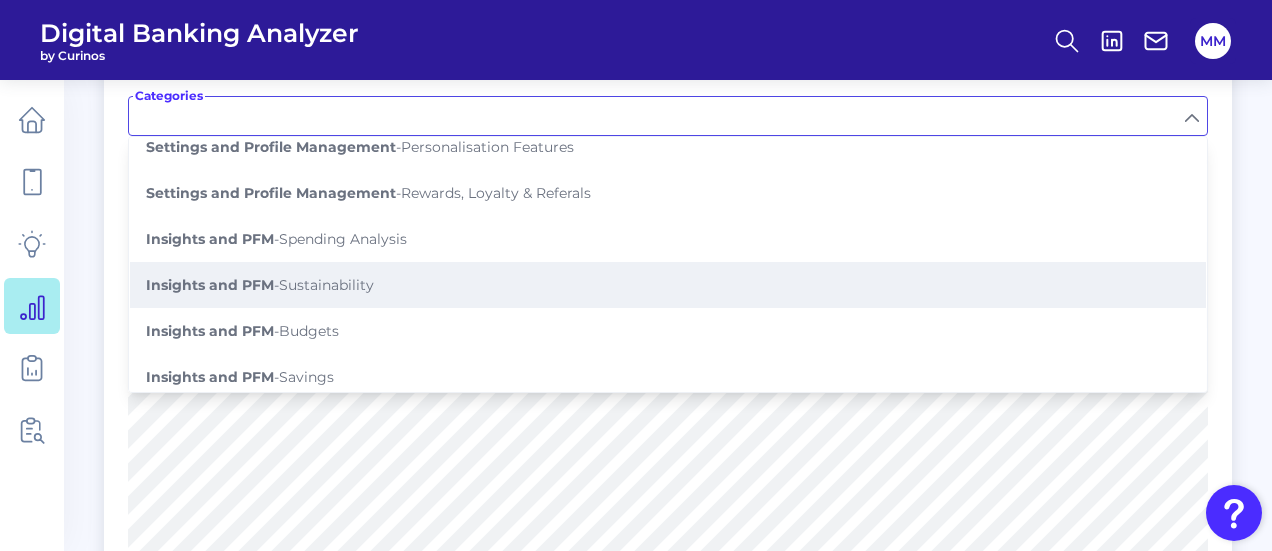click on "Insights and PFM  -  Sustainability" at bounding box center [260, 285] 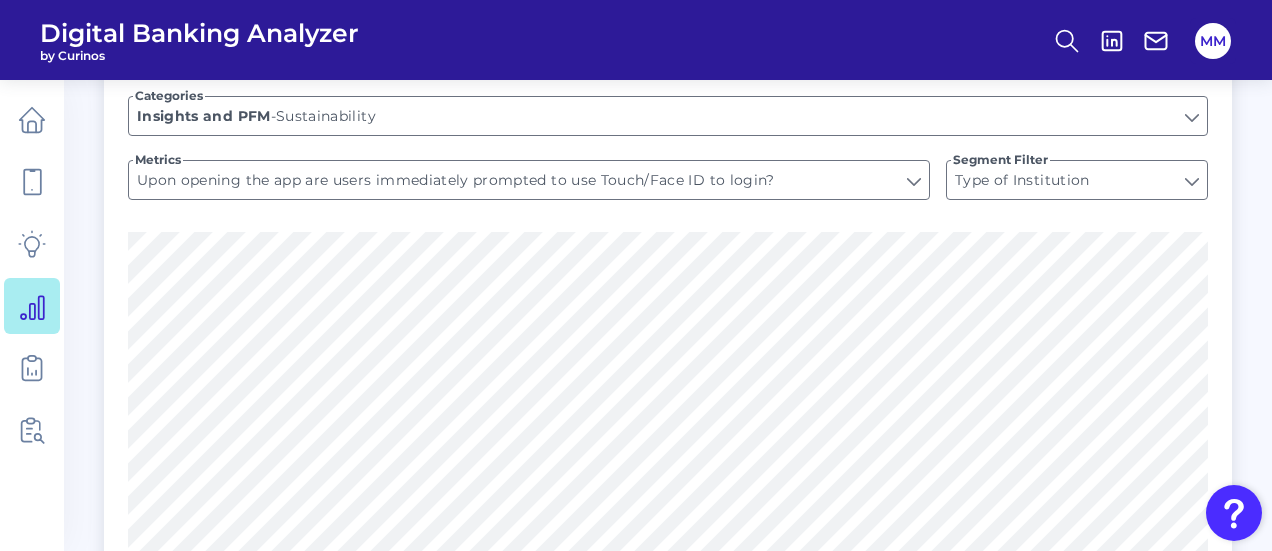 type on "Can users view an estimate of their carbon footprint?" 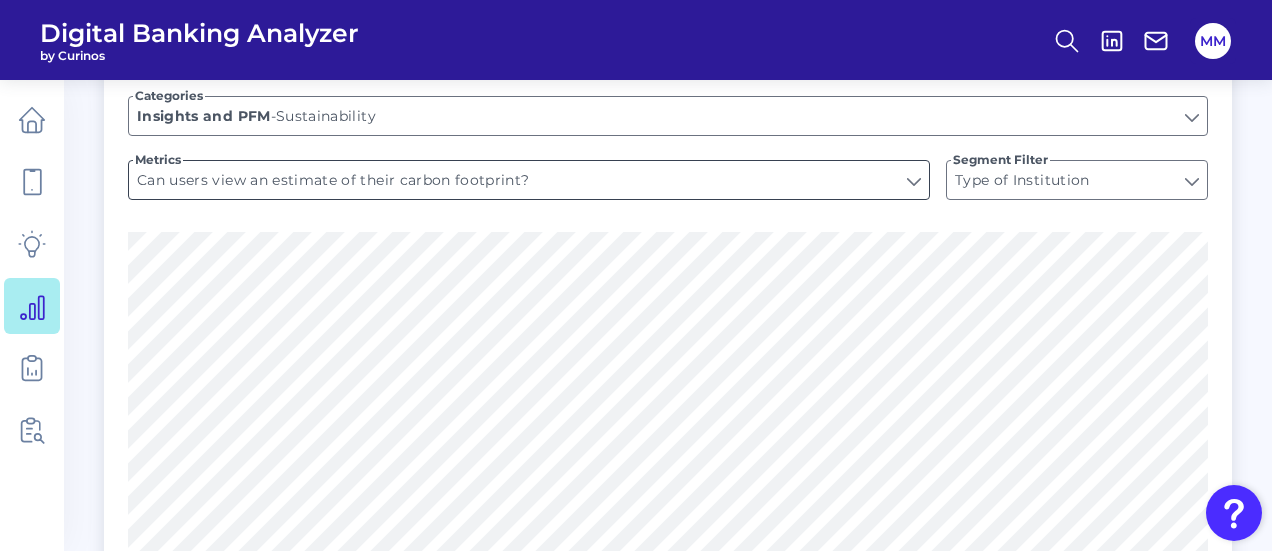 click on "Can users view an estimate of their carbon footprint?" at bounding box center (529, 180) 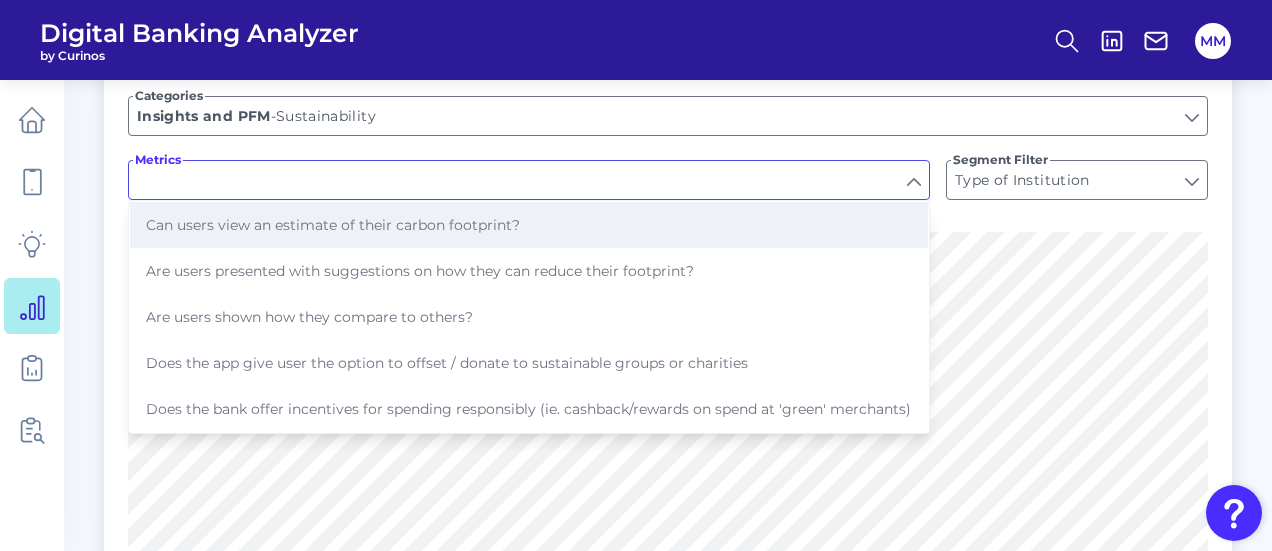 click on "Can users view an estimate of their carbon footprint?" at bounding box center (333, 225) 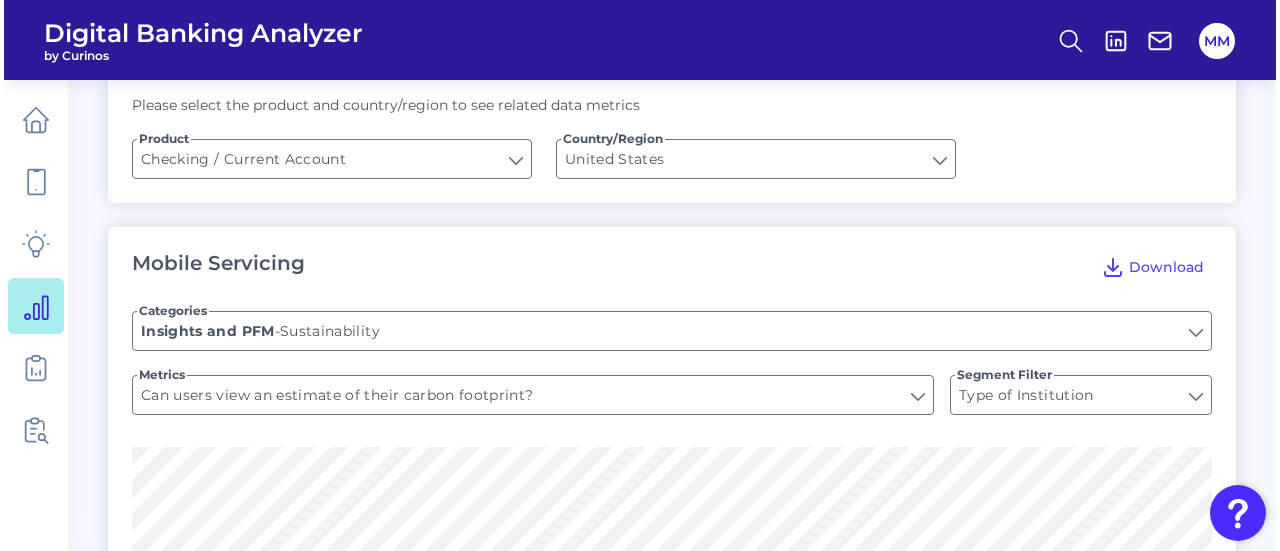 scroll, scrollTop: 0, scrollLeft: 0, axis: both 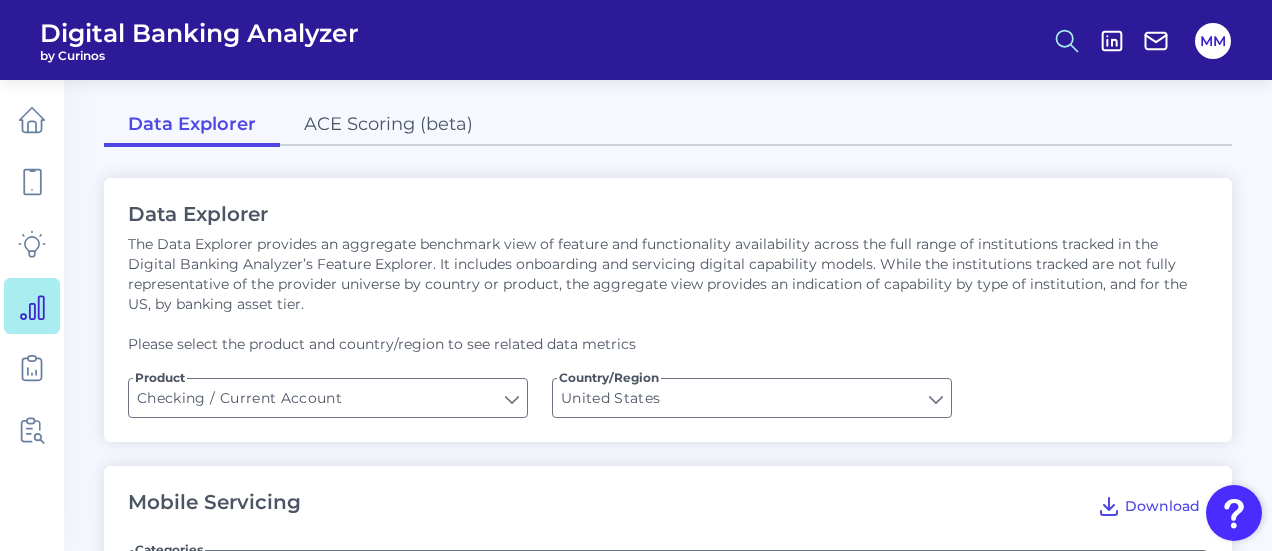 click 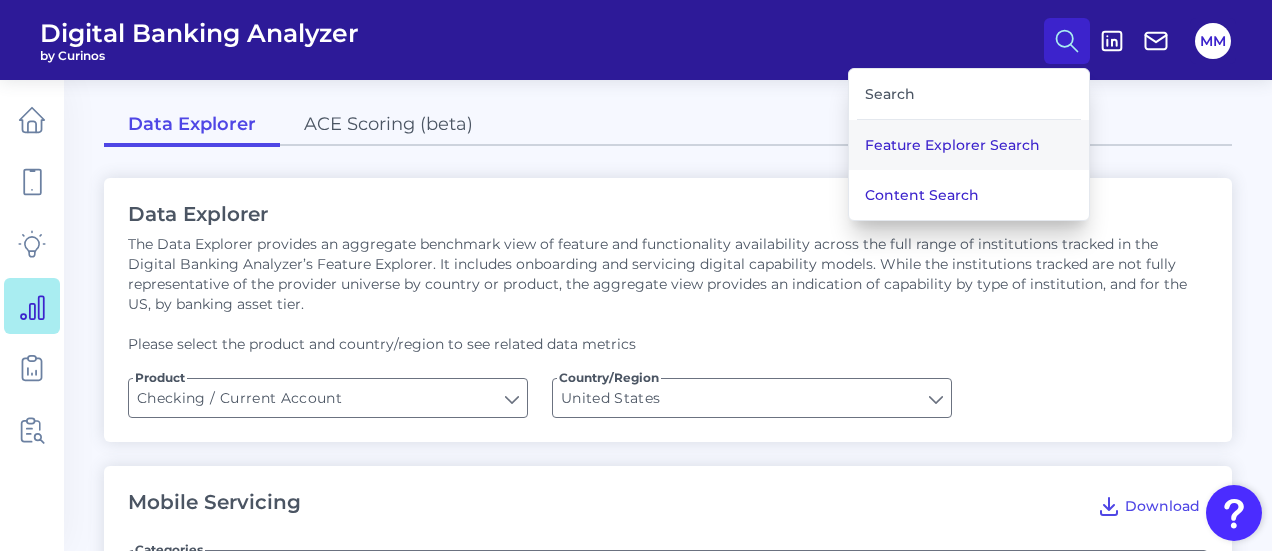 click on "Feature Explorer Search" at bounding box center [969, 145] 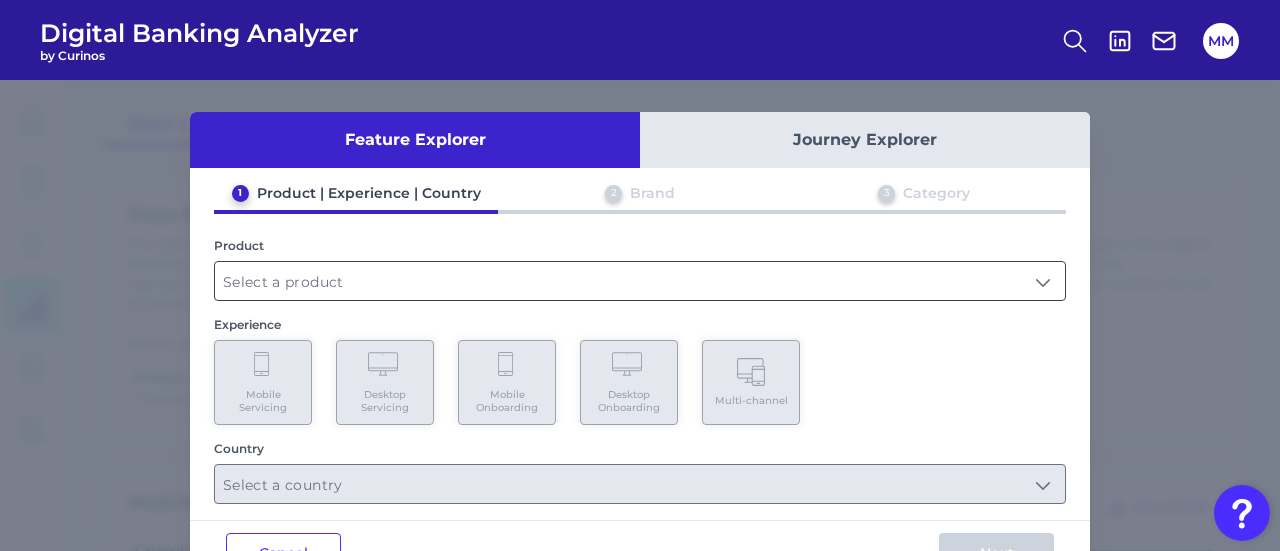click at bounding box center [640, 281] 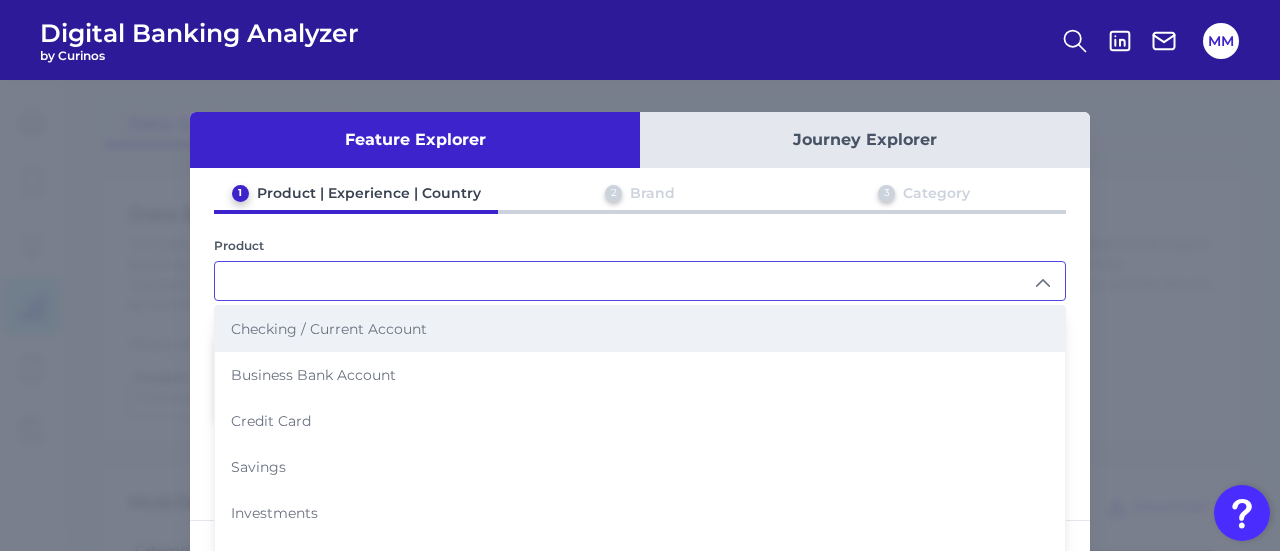 click on "Checking / Current Account" at bounding box center [640, 329] 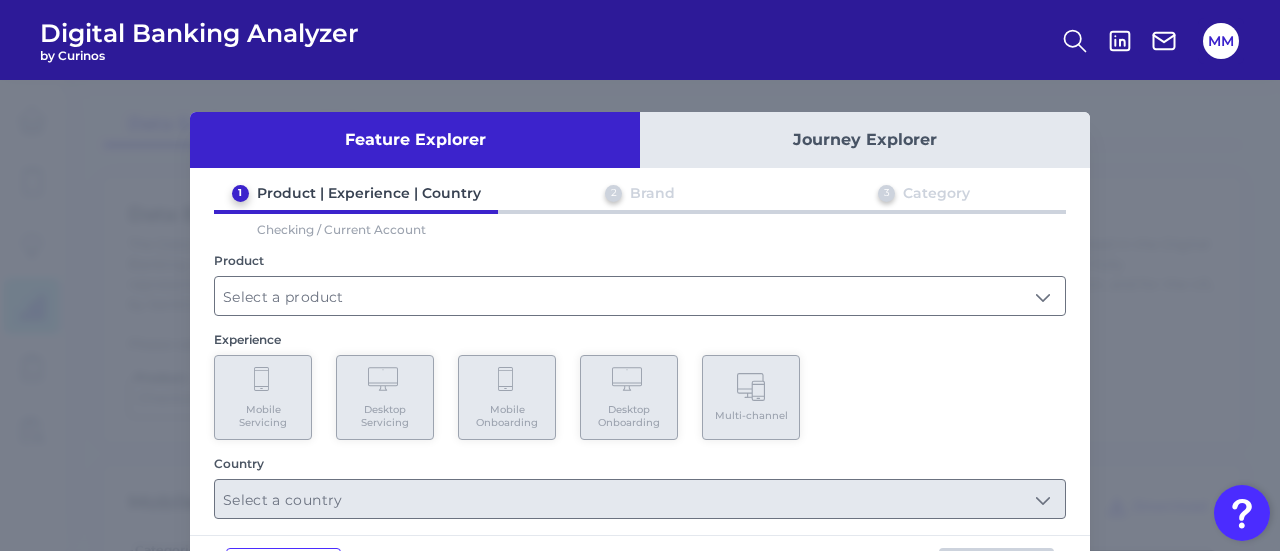 type on "Checking / Current Account" 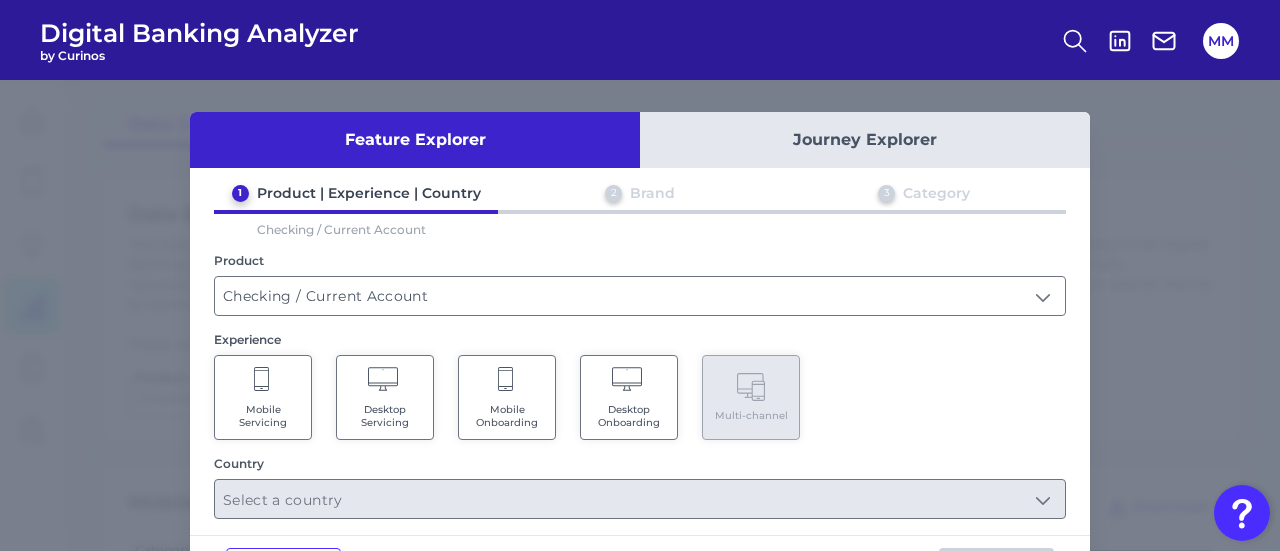 click on "Mobile Servicing" at bounding box center (263, 416) 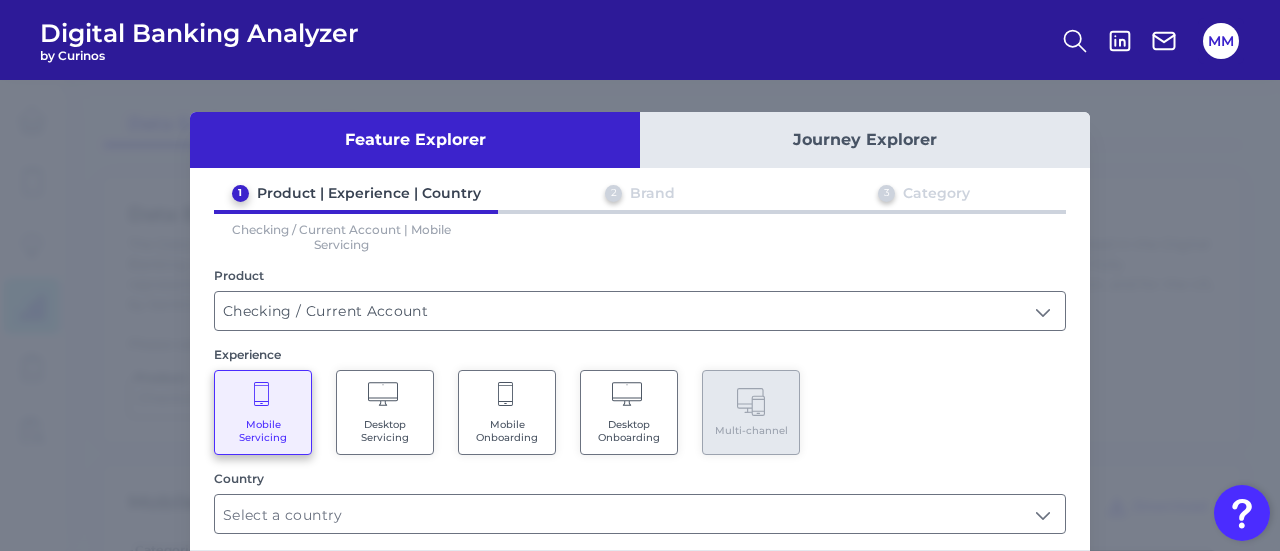 scroll, scrollTop: 90, scrollLeft: 0, axis: vertical 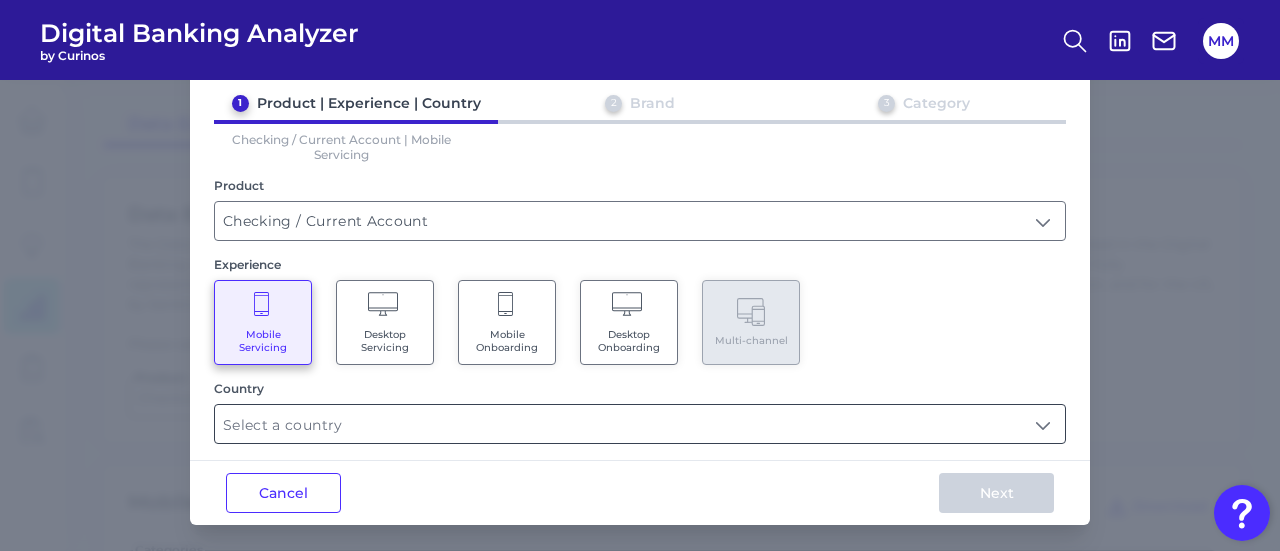 click at bounding box center [640, 424] 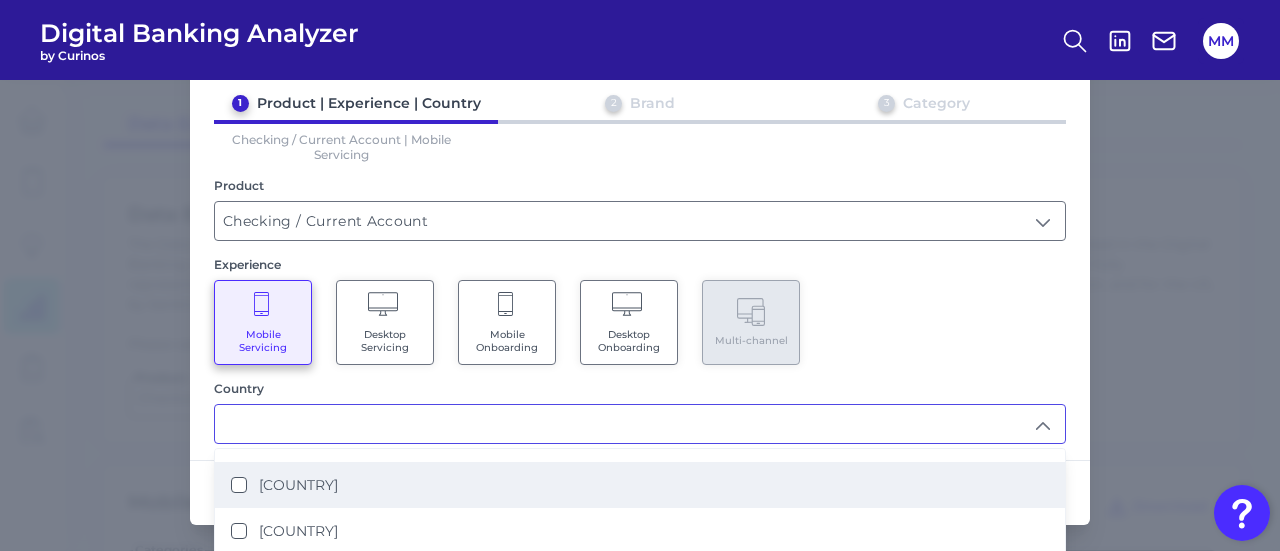 scroll, scrollTop: 100, scrollLeft: 0, axis: vertical 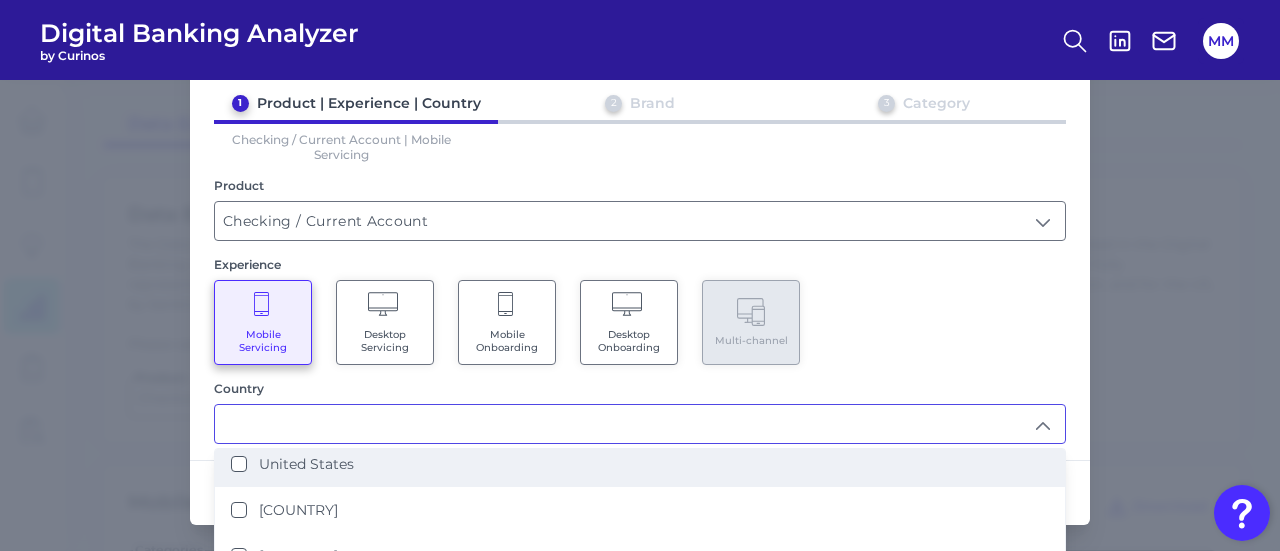 click on "United States" at bounding box center [306, 464] 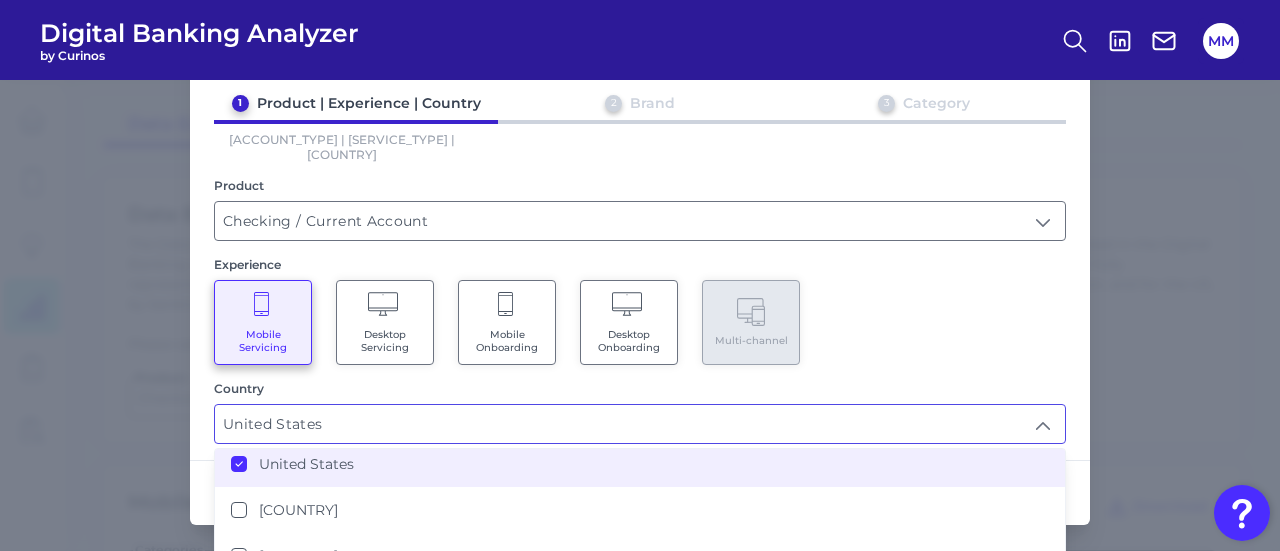 click on "Mobile Servicing Desktop Servicing Mobile Onboarding Desktop Onboarding Multi-channel" at bounding box center [640, 322] 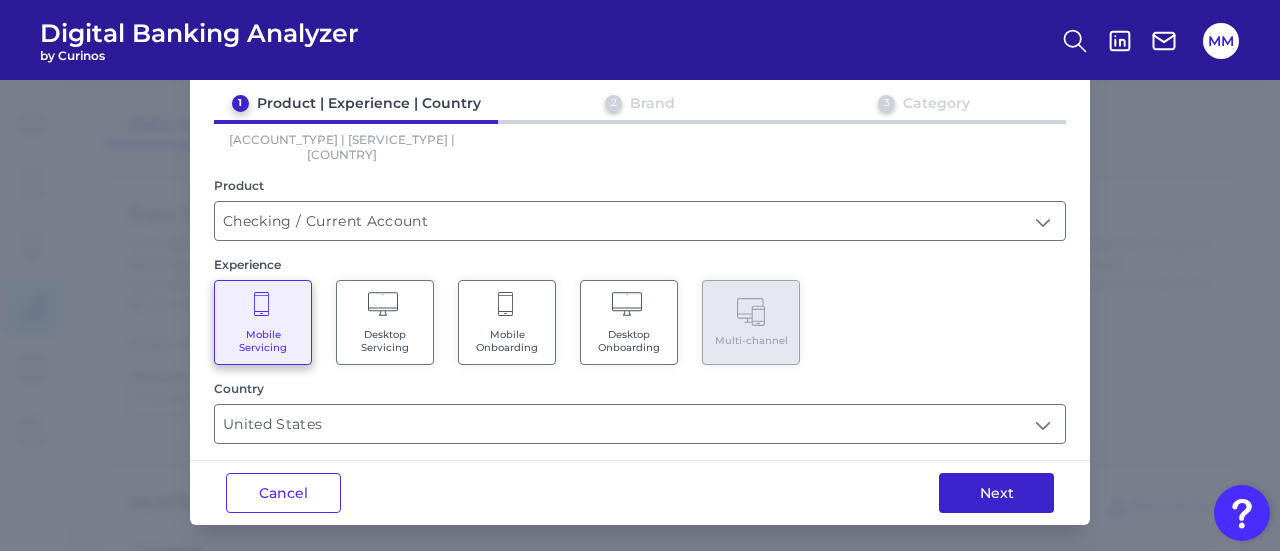 click on "Next" at bounding box center [996, 493] 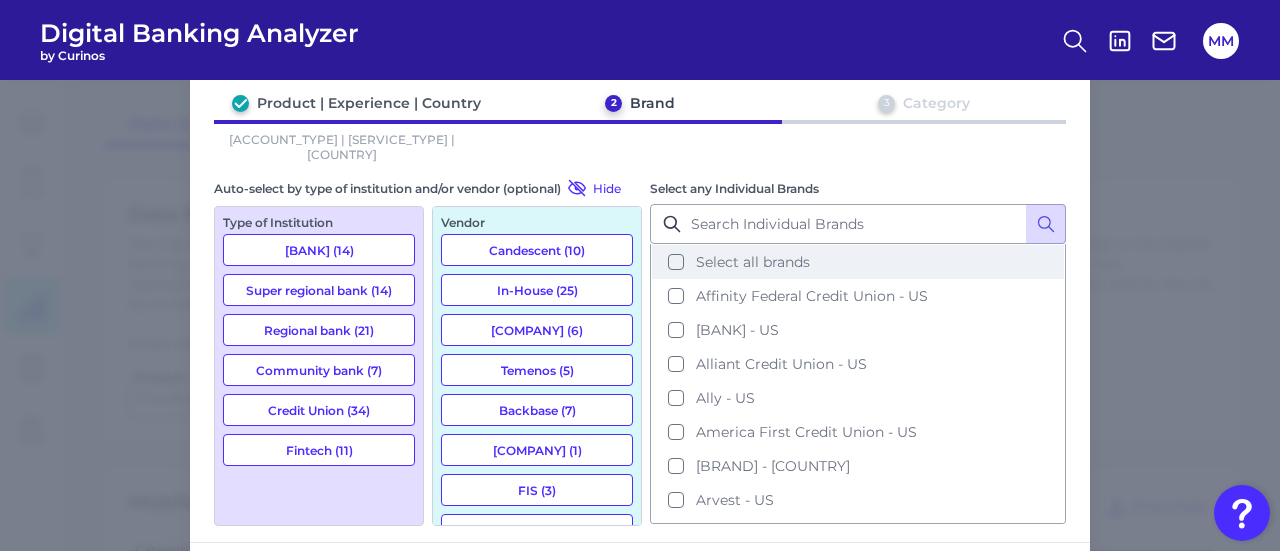 click on "Select all brands" at bounding box center (858, 262) 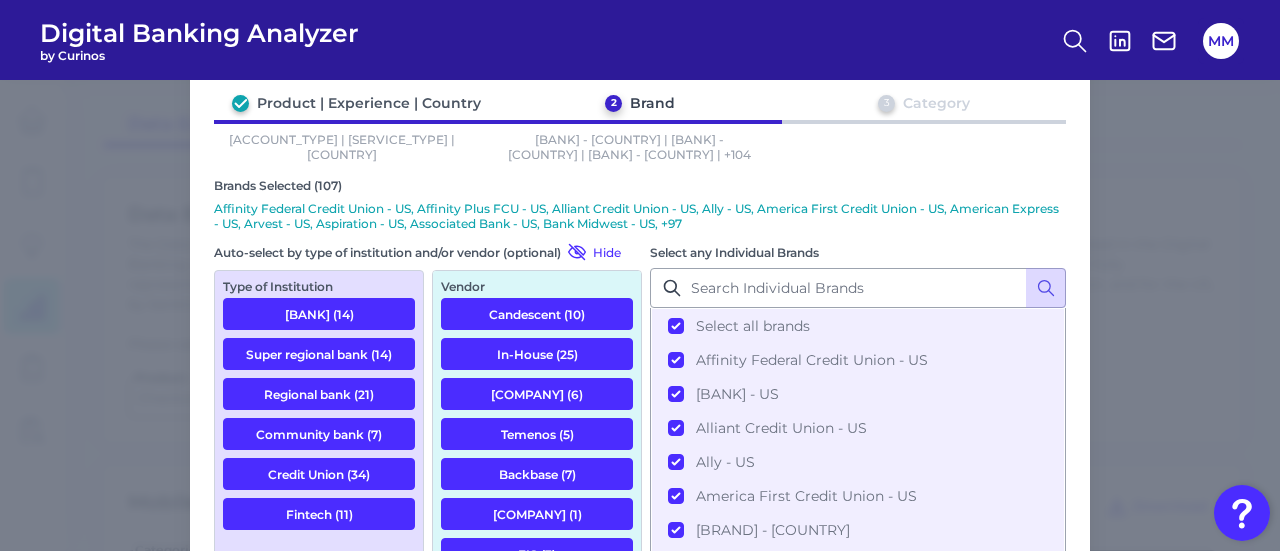 scroll, scrollTop: 251, scrollLeft: 0, axis: vertical 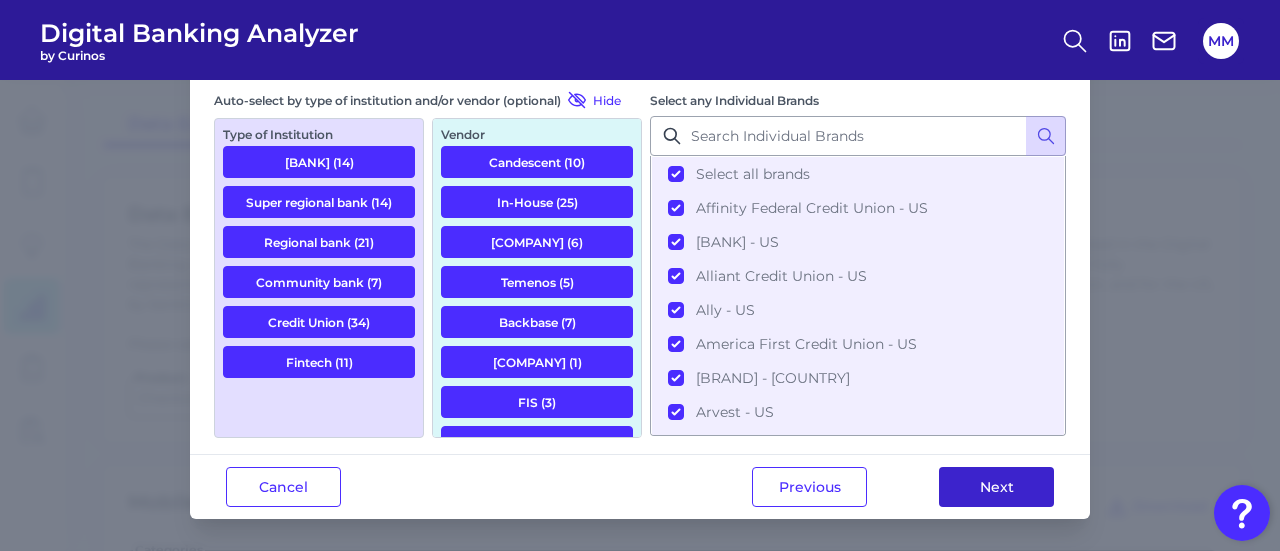 click on "Next" at bounding box center [996, 487] 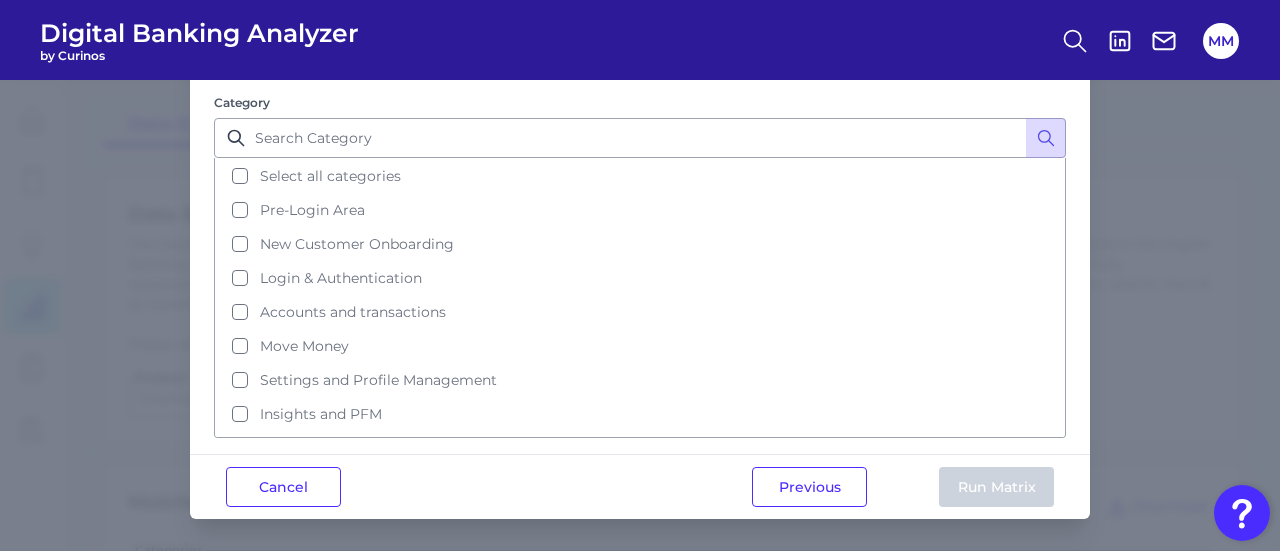 scroll, scrollTop: 0, scrollLeft: 0, axis: both 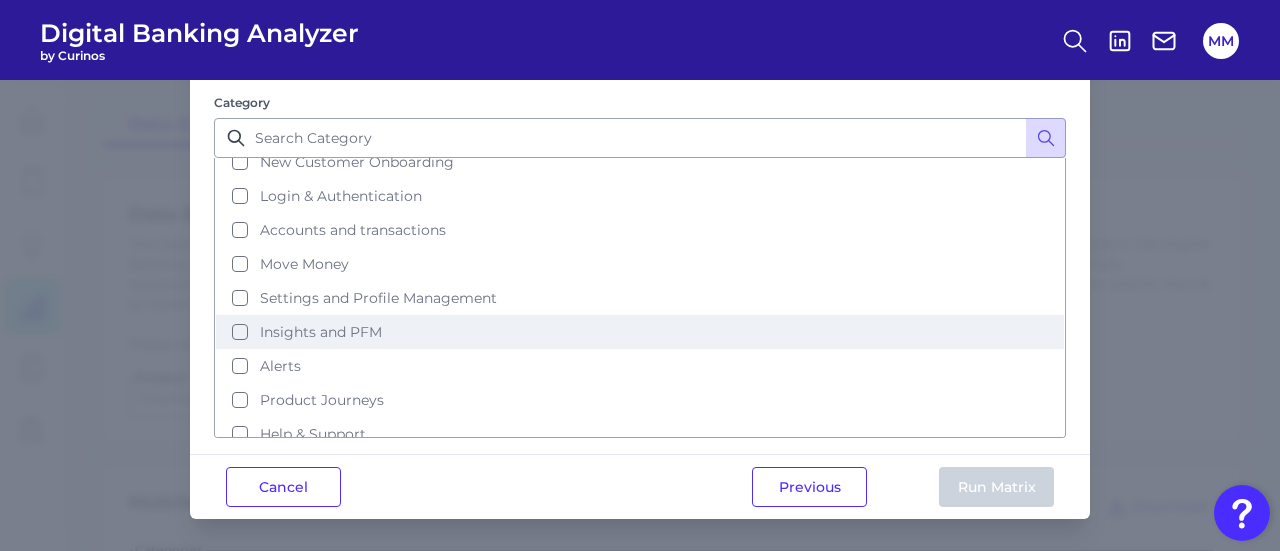 click on "Insights and PFM" at bounding box center [321, 332] 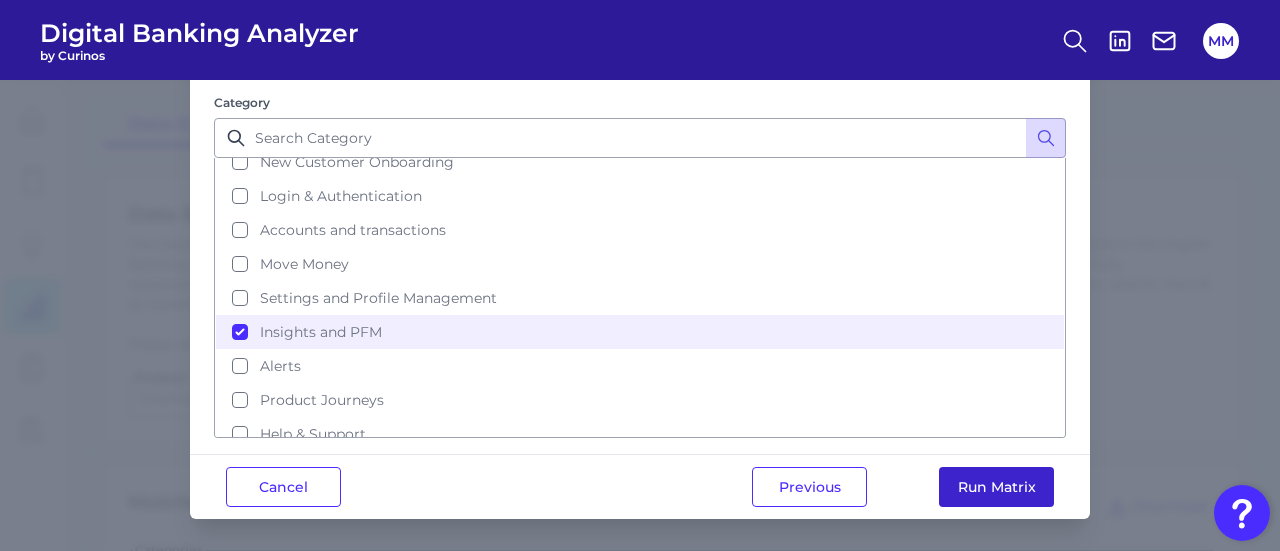 click on "Run Matrix" at bounding box center [996, 487] 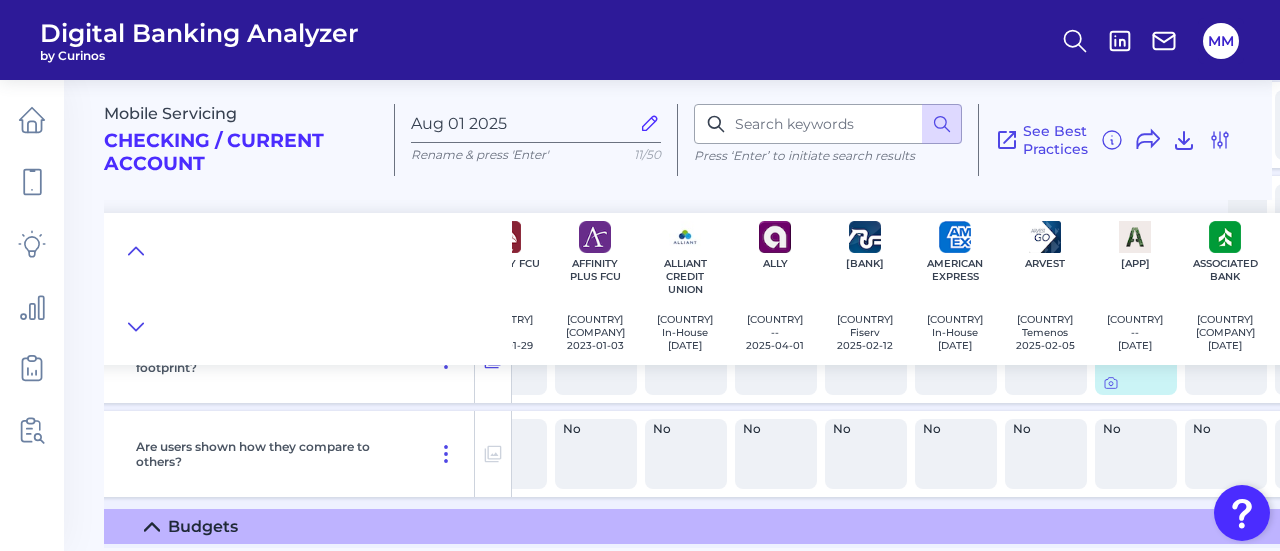 scroll, scrollTop: 1318, scrollLeft: 0, axis: vertical 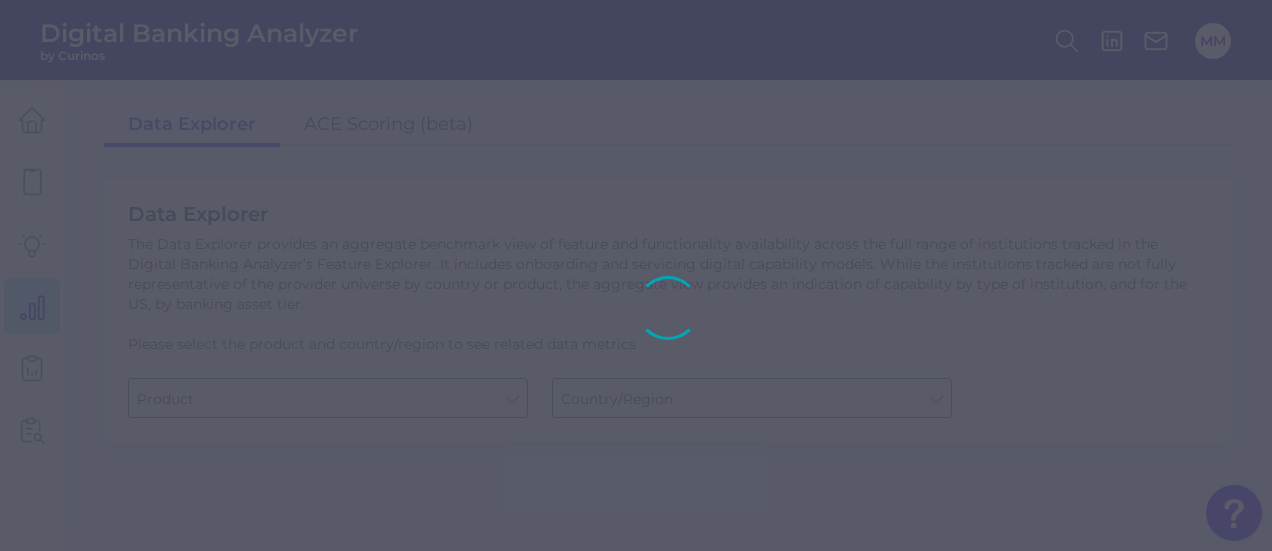 type on "Business Bank Account" 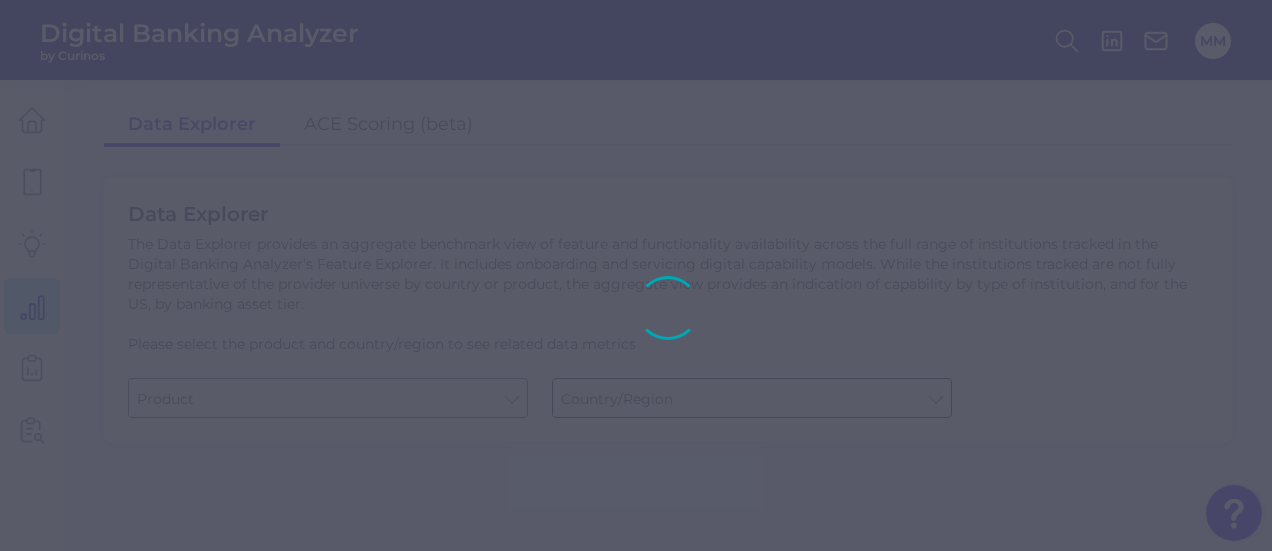 type on "United States" 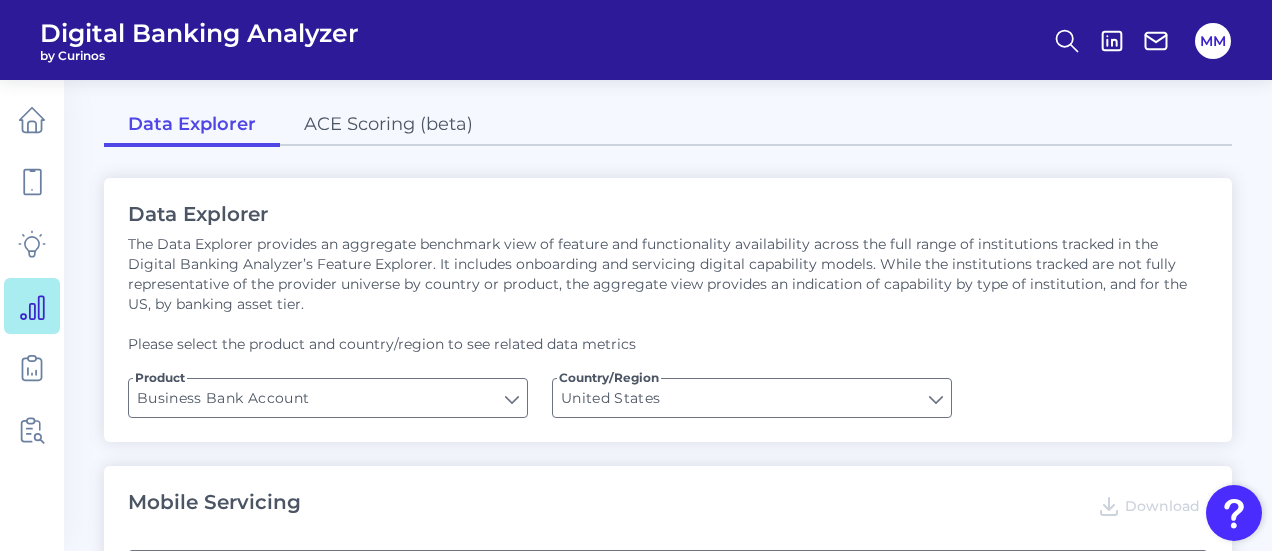 type on "Pre-login Features" 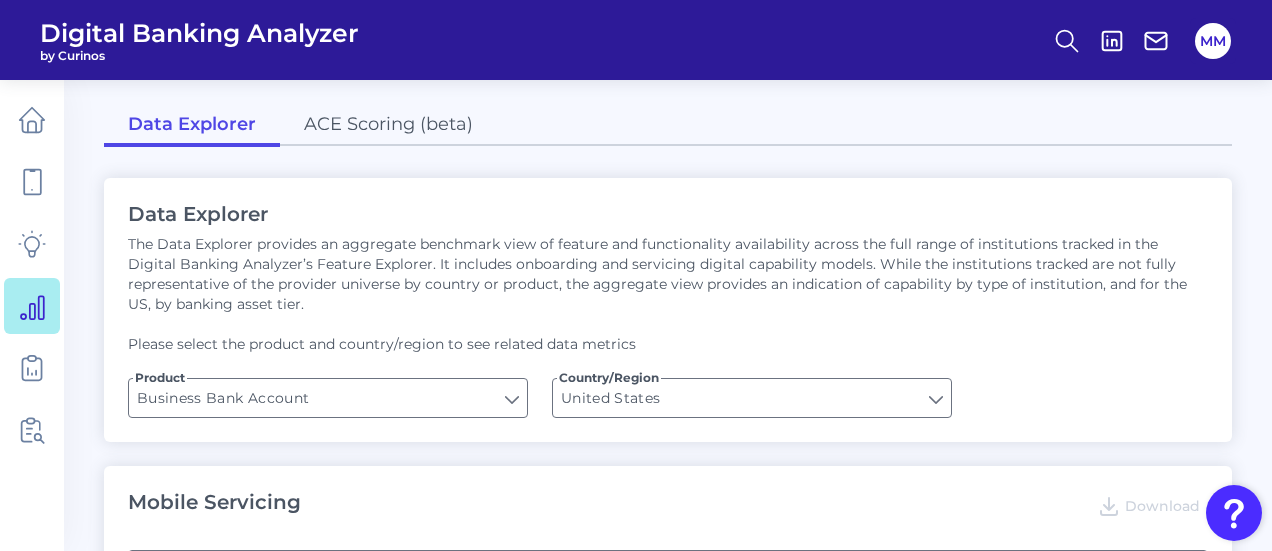 type on "Type of Institution" 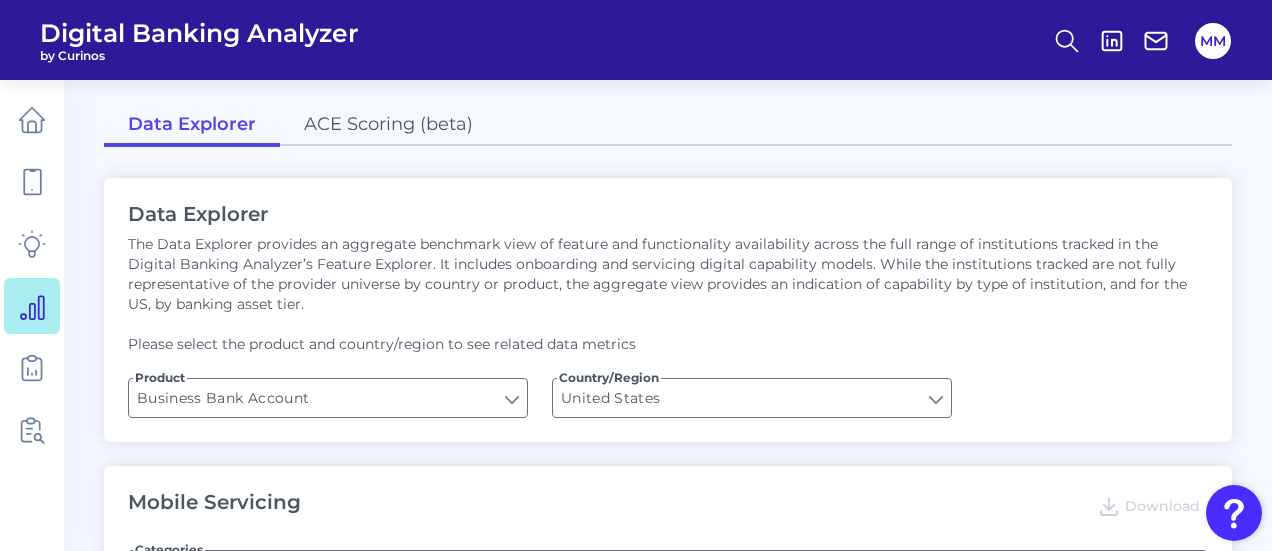 type on "Does it offer third-party single sign on?" 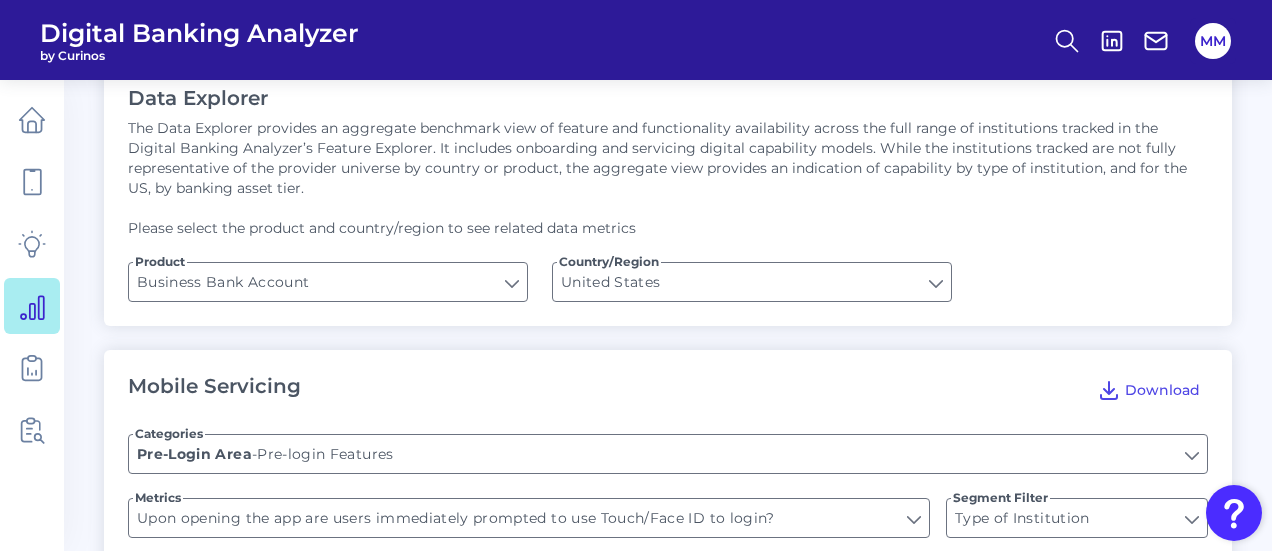 scroll, scrollTop: 120, scrollLeft: 0, axis: vertical 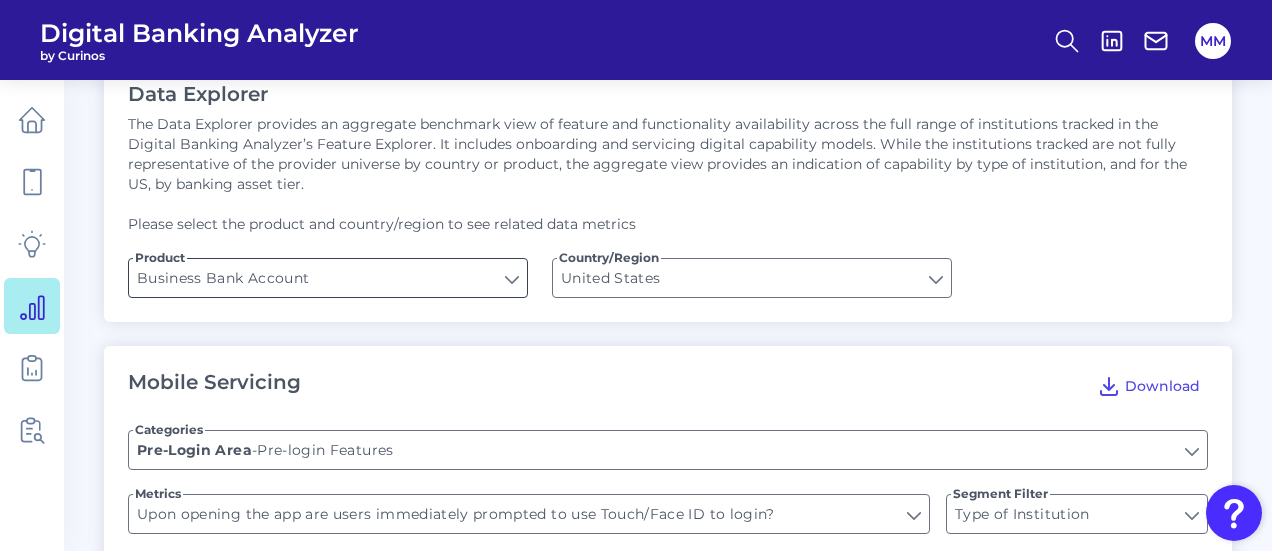 click on "Business Bank Account" at bounding box center (328, 278) 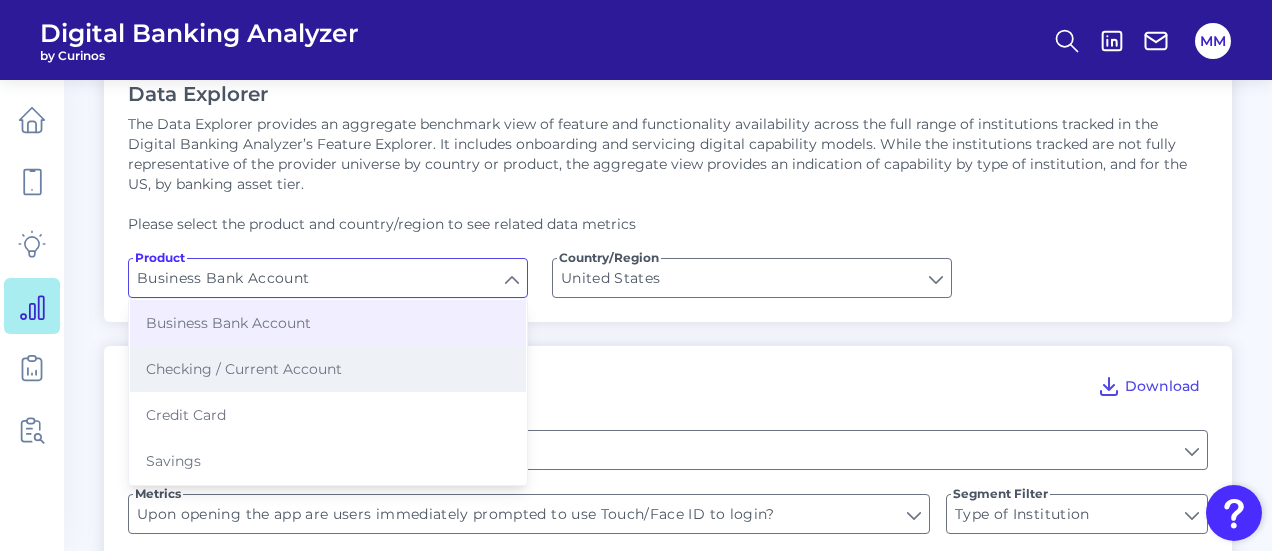 click on "Checking / Current Account" at bounding box center [328, 369] 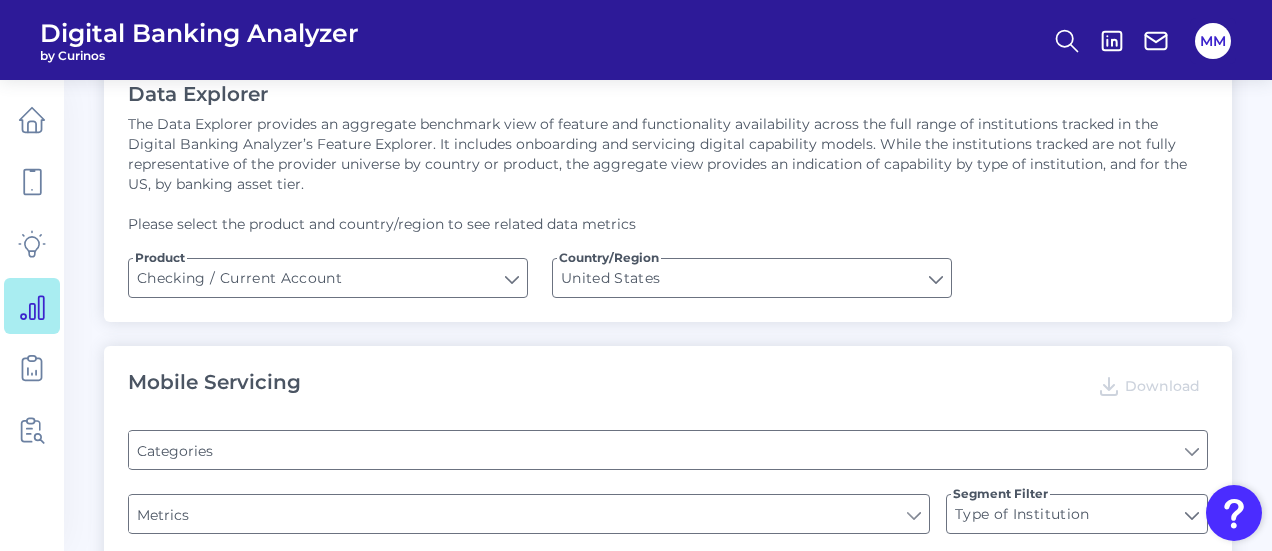 type on "Checking / Current Account" 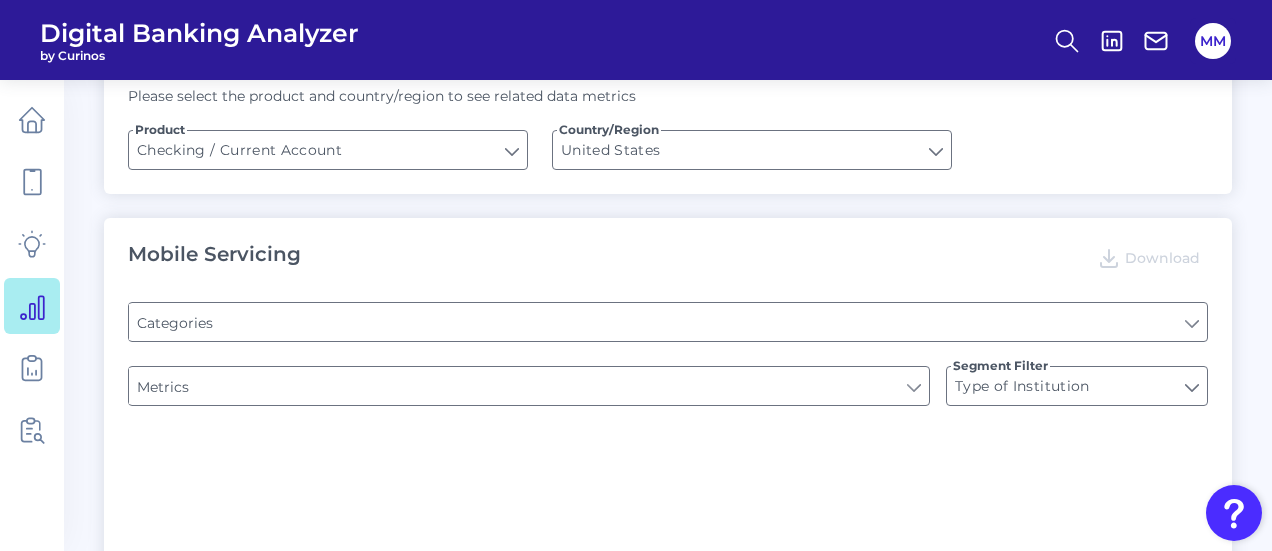 scroll, scrollTop: 266, scrollLeft: 0, axis: vertical 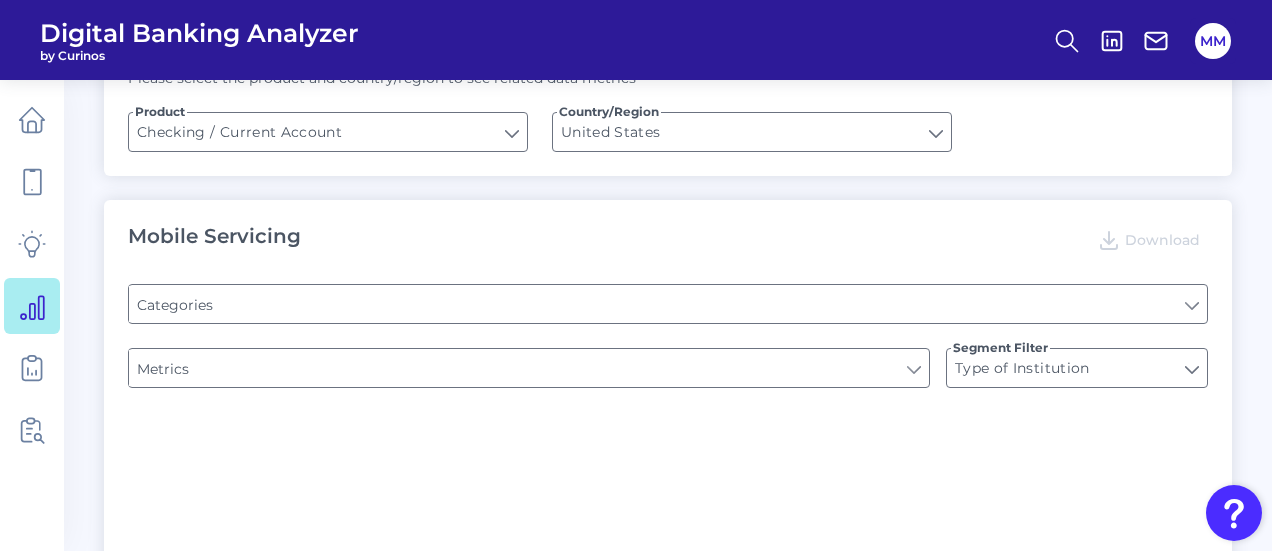 type on "Online Banking Registration" 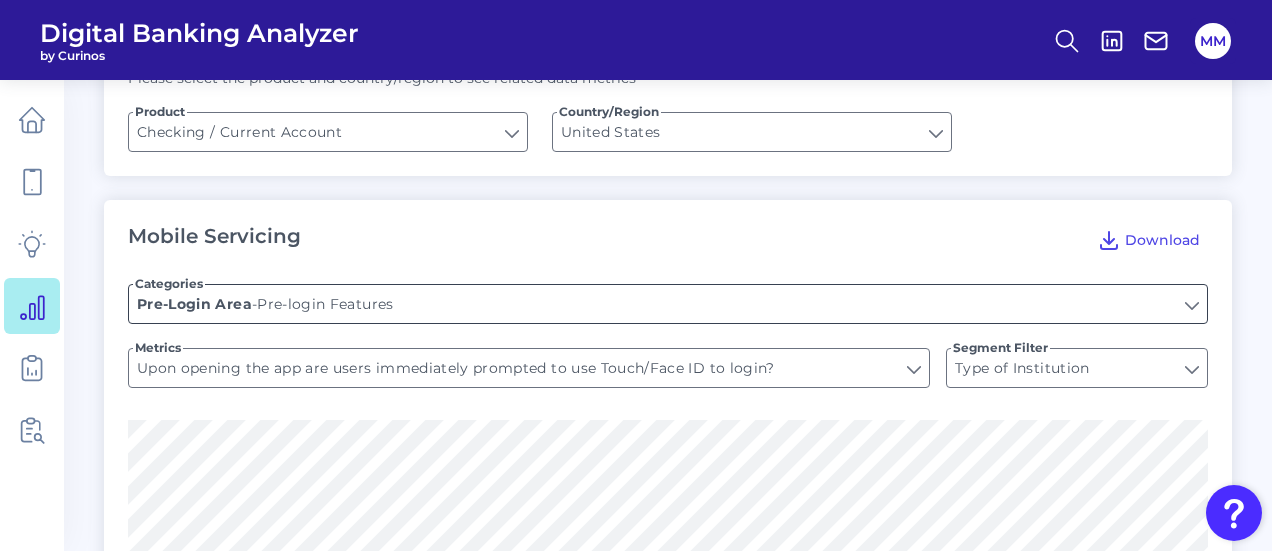 click on "Pre-login Features" at bounding box center (668, 304) 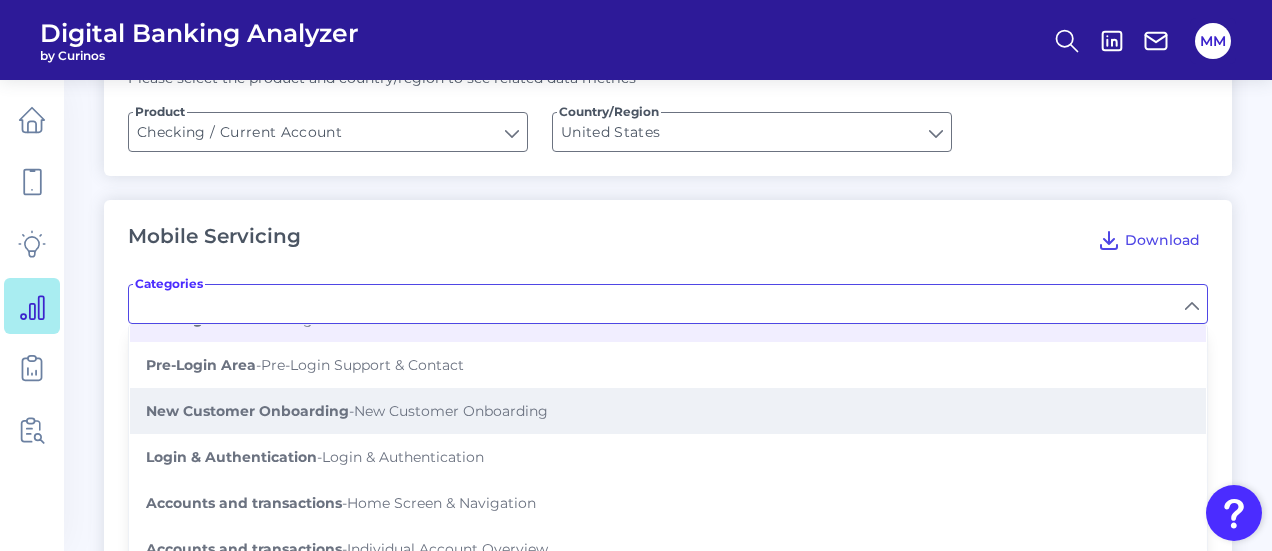 scroll, scrollTop: 31, scrollLeft: 0, axis: vertical 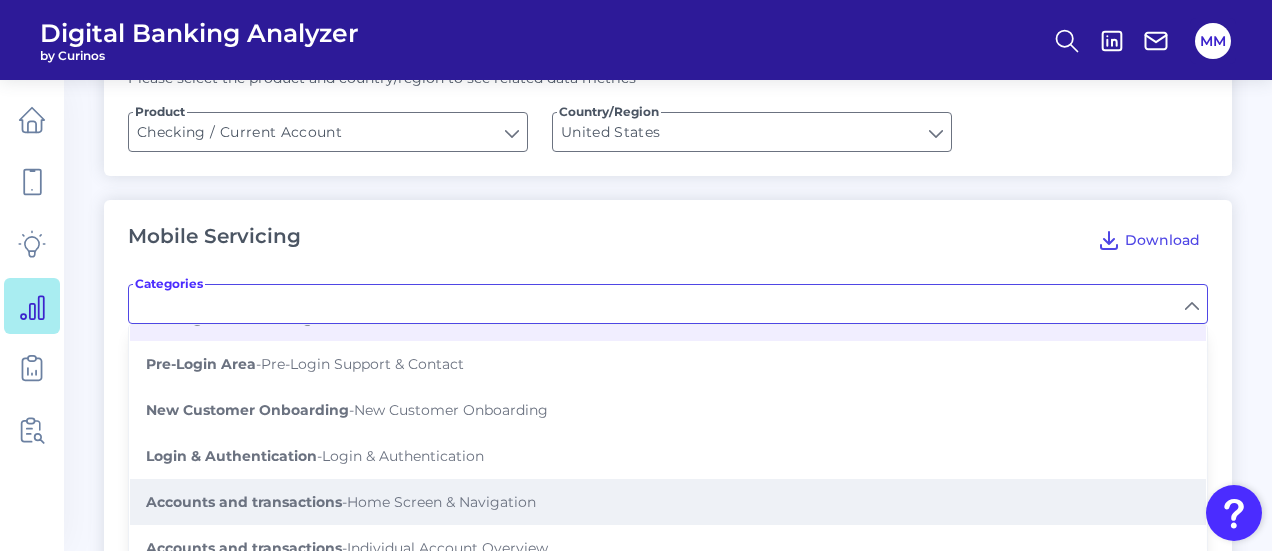 click on "Accounts and transactions  -  Home Screen & Navigation" at bounding box center [341, 502] 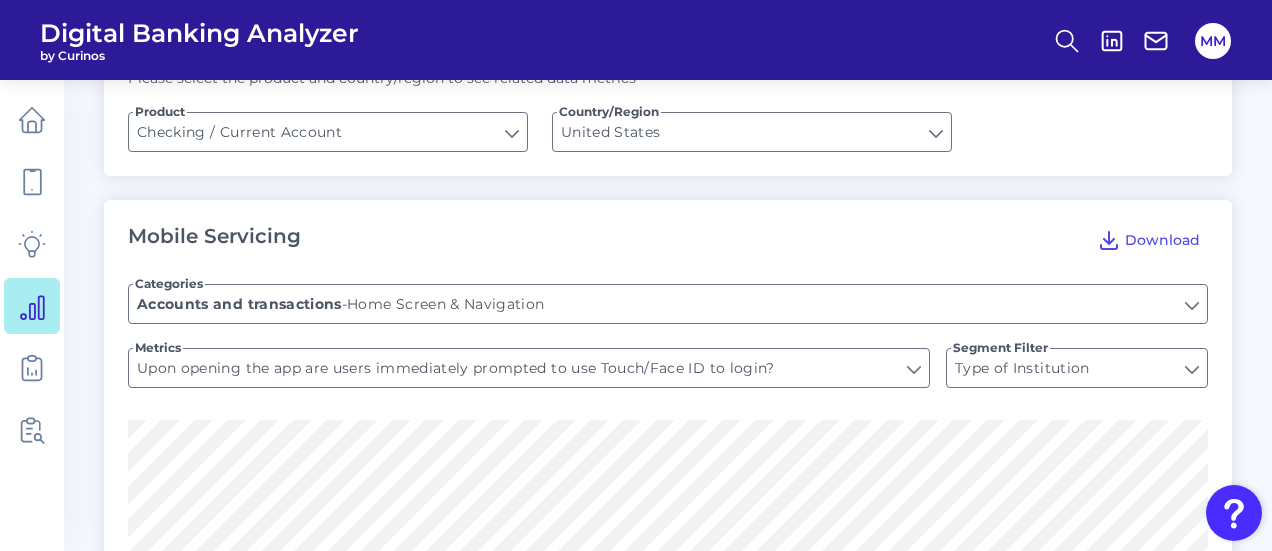 type on "Has the mobile app had major updates that have significantly changed its functionality, appearance, or overall user experience?" 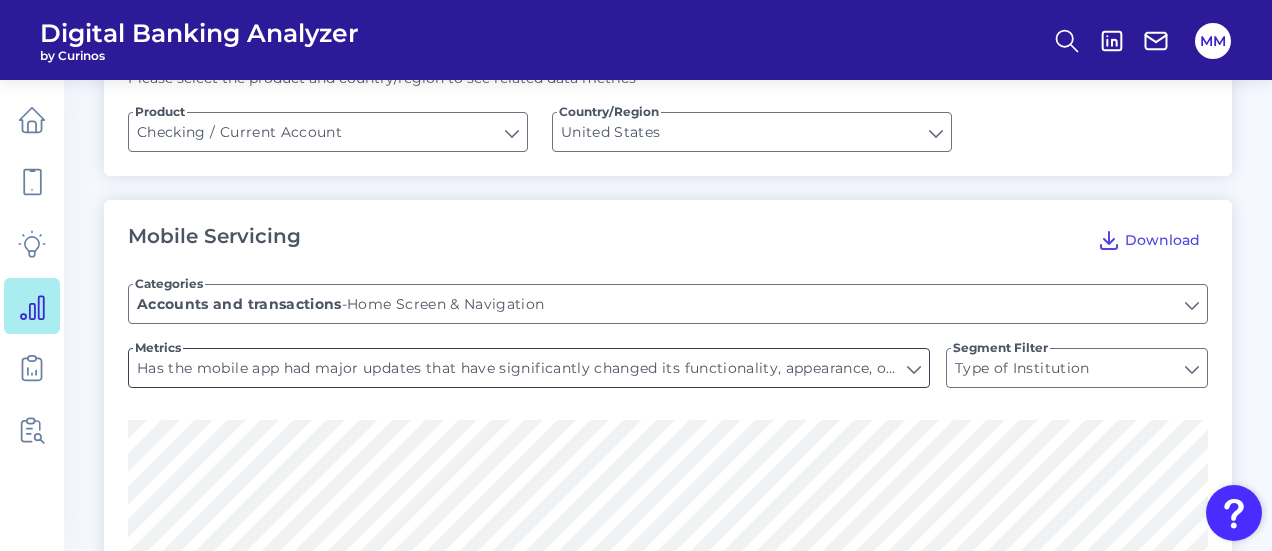 click on "Has the mobile app had major updates that have significantly changed its functionality, appearance, or overall user experience?" at bounding box center [529, 368] 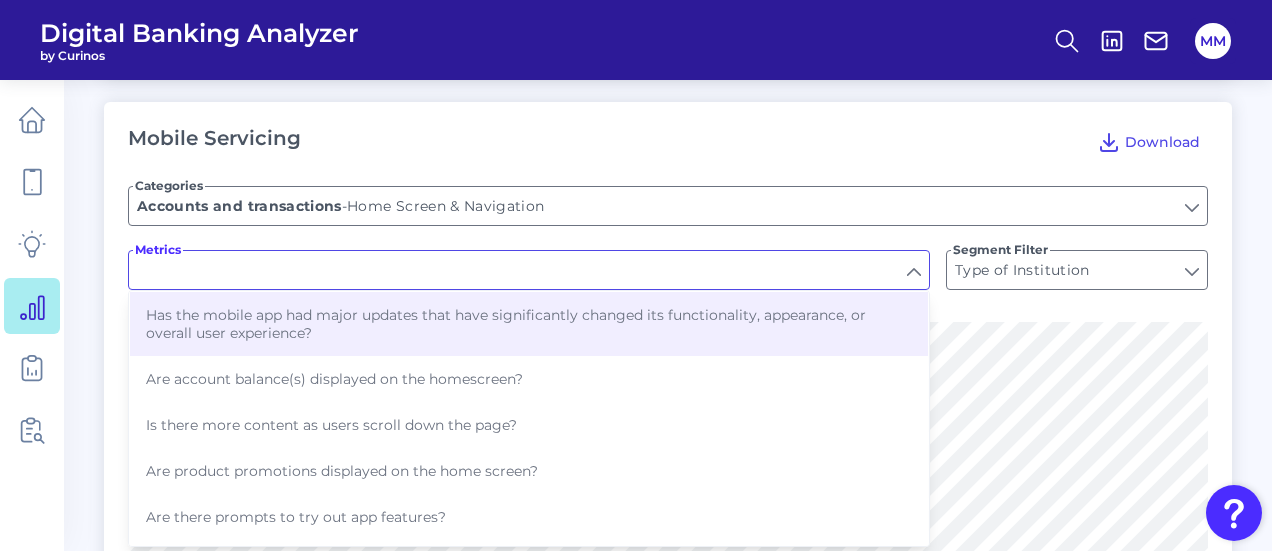 scroll, scrollTop: 366, scrollLeft: 0, axis: vertical 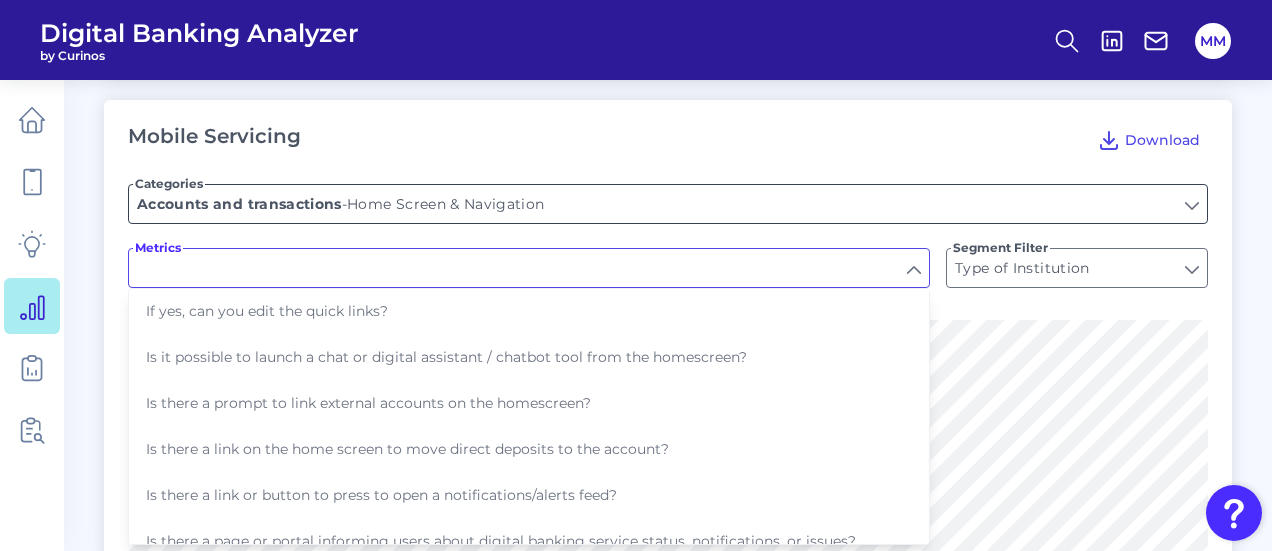 click on "Home Screen & Navigation" at bounding box center [668, 204] 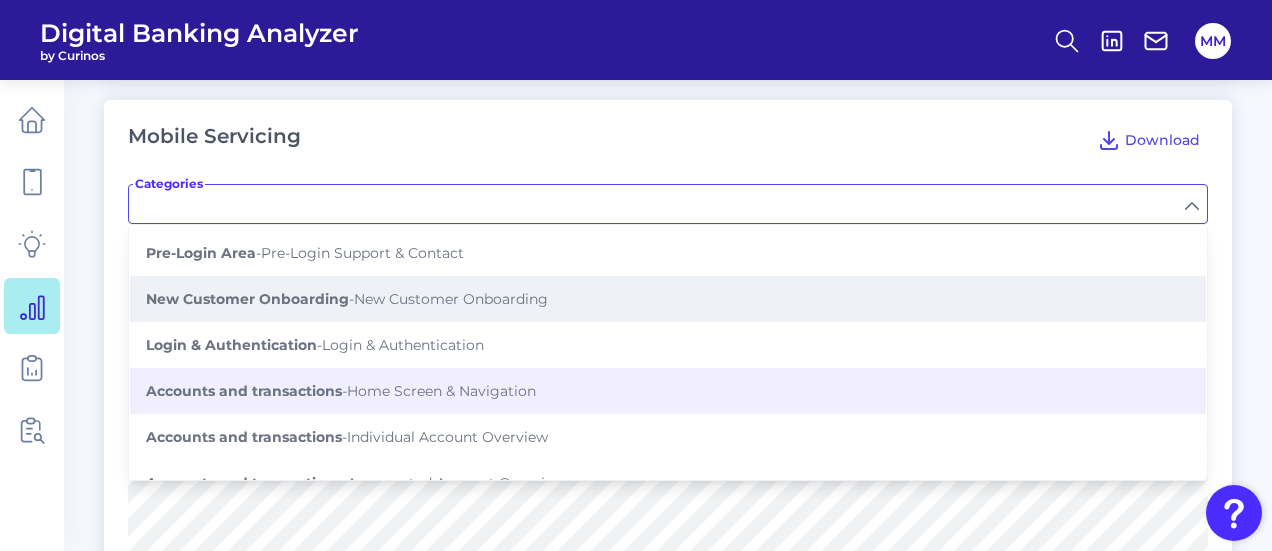 scroll, scrollTop: 47, scrollLeft: 0, axis: vertical 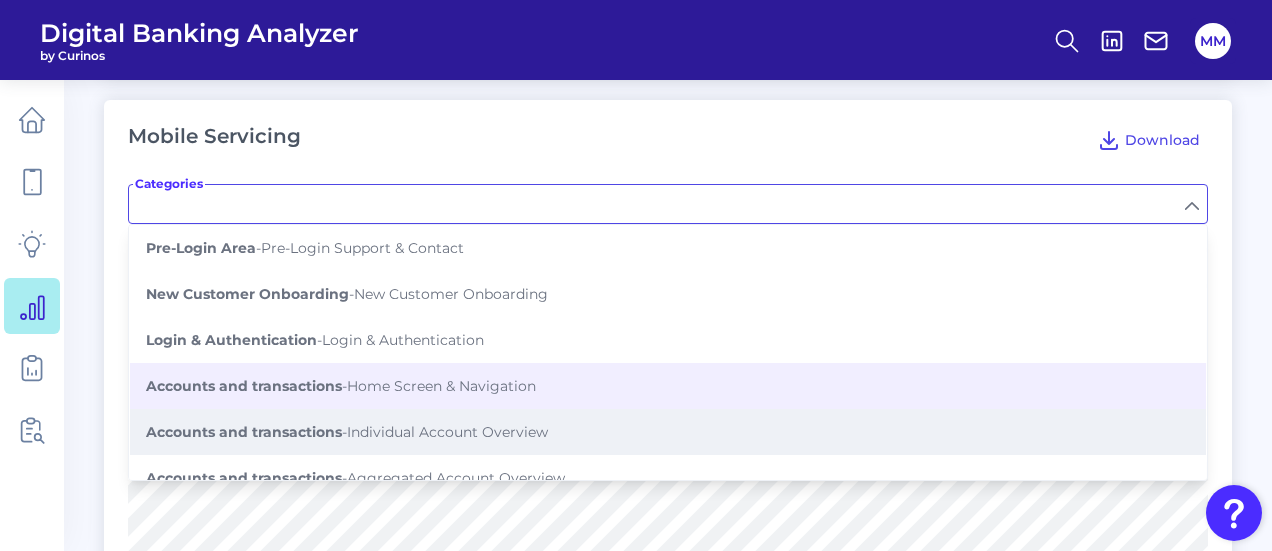 click on "Accounts and transactions  -  Individual Account Overview" at bounding box center (347, 432) 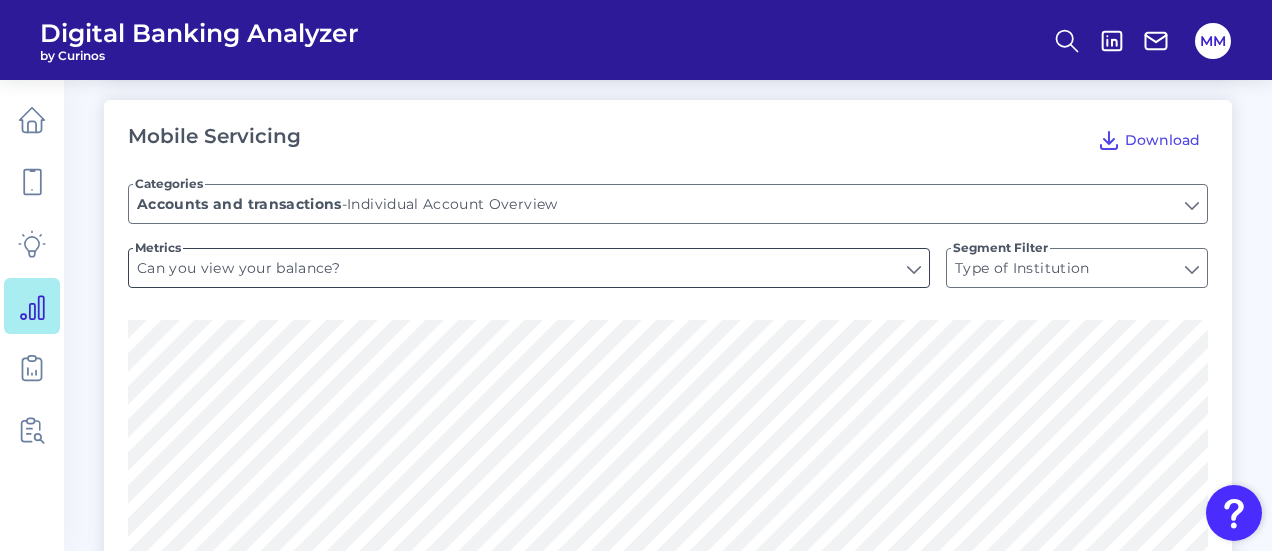 click on "Can you view your balance?" at bounding box center [529, 268] 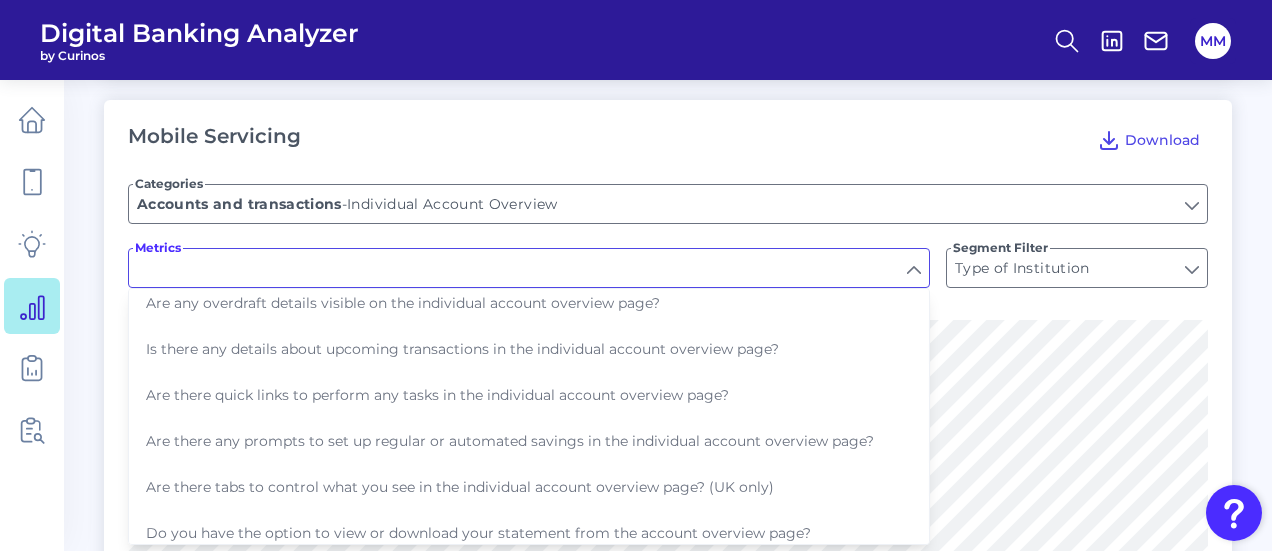 scroll, scrollTop: 0, scrollLeft: 0, axis: both 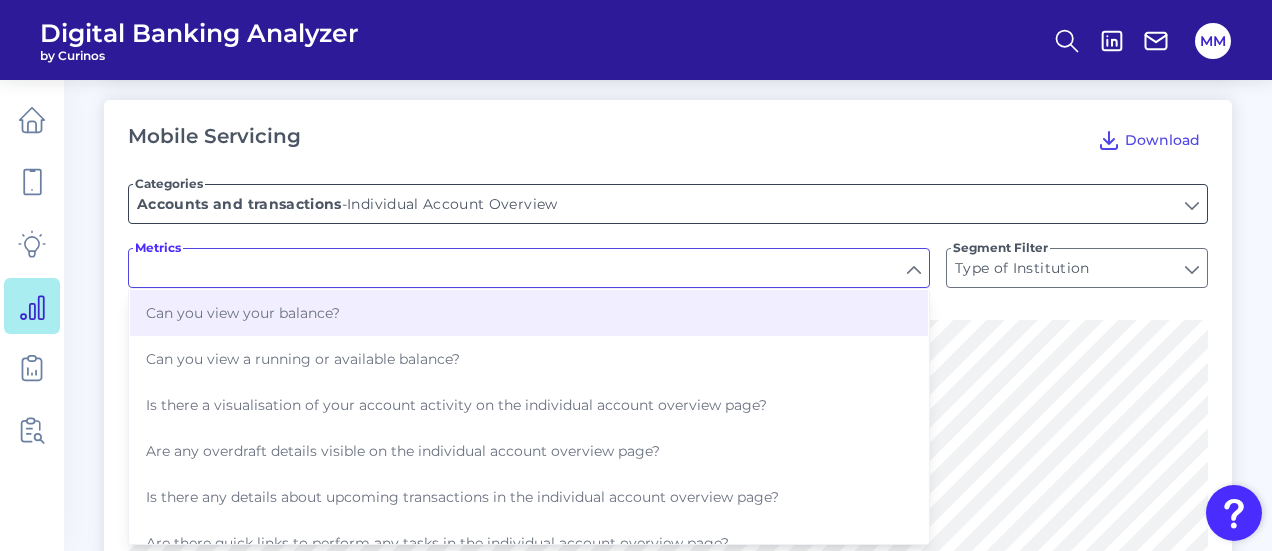 click on "Individual Account Overview" at bounding box center (668, 204) 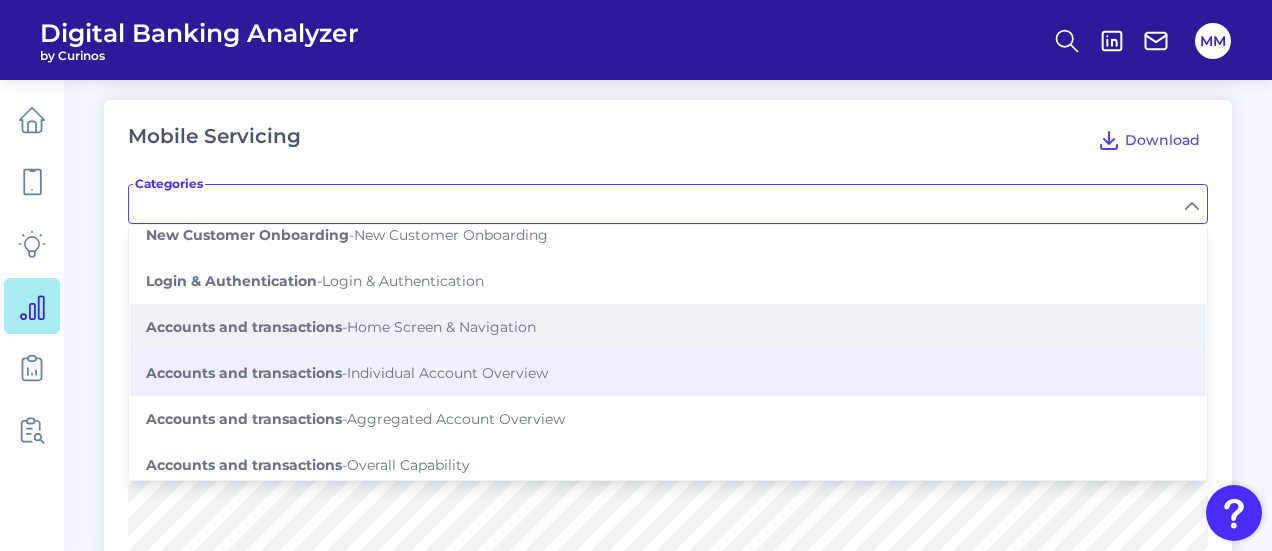 scroll, scrollTop: 106, scrollLeft: 0, axis: vertical 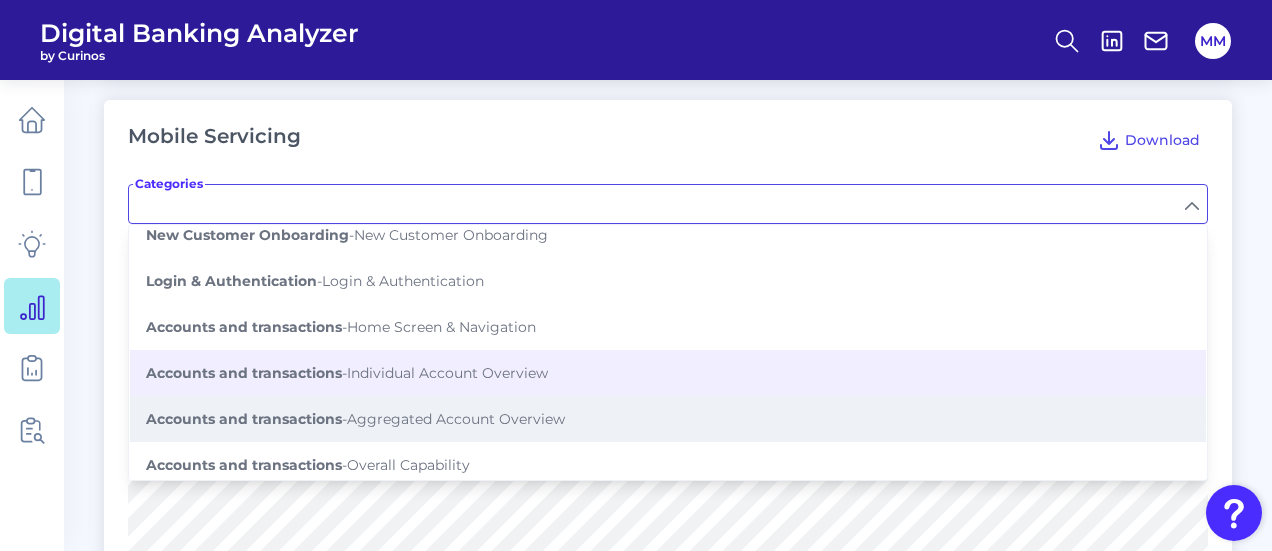 click on "Accounts and transactions  -  Aggregated Account Overview" at bounding box center [355, 419] 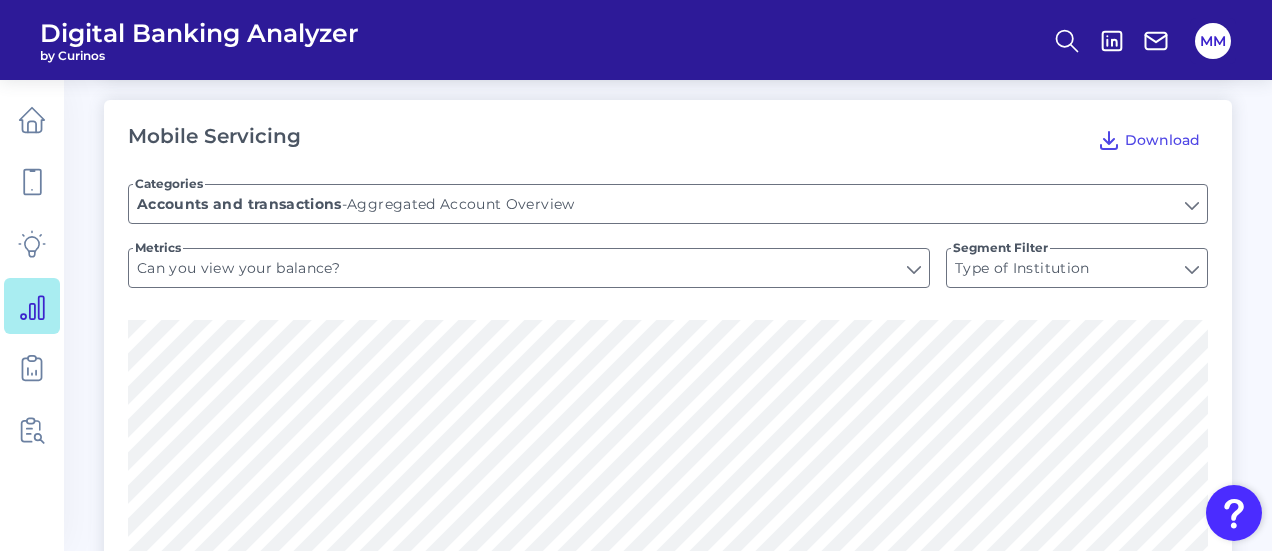type on "Aggregates balance of internal accounts" 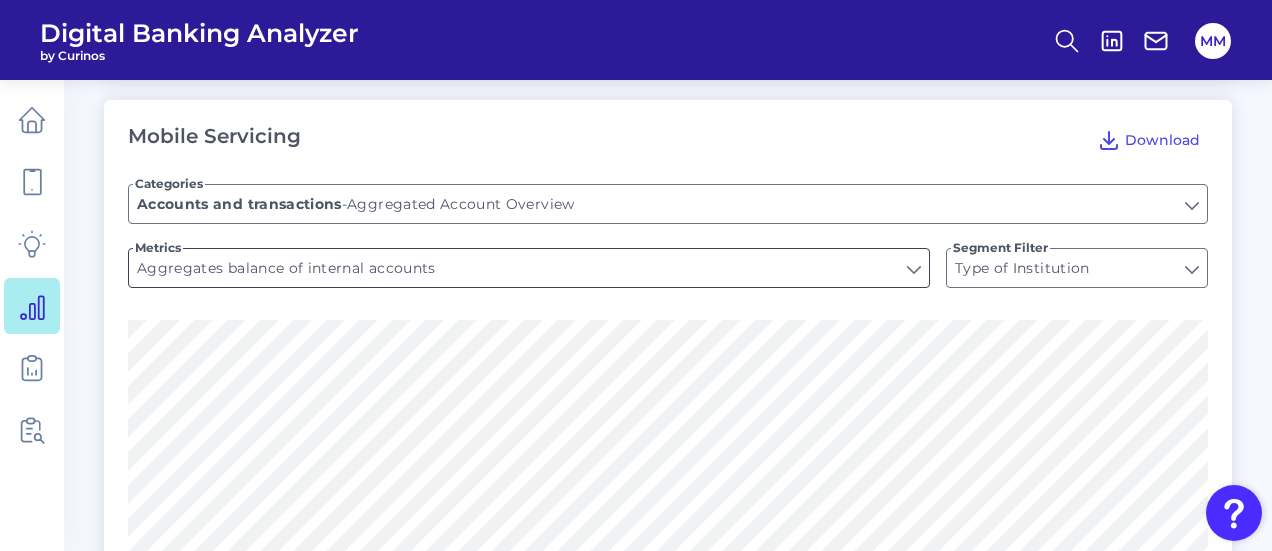click on "Aggregates balance of internal accounts" at bounding box center (529, 268) 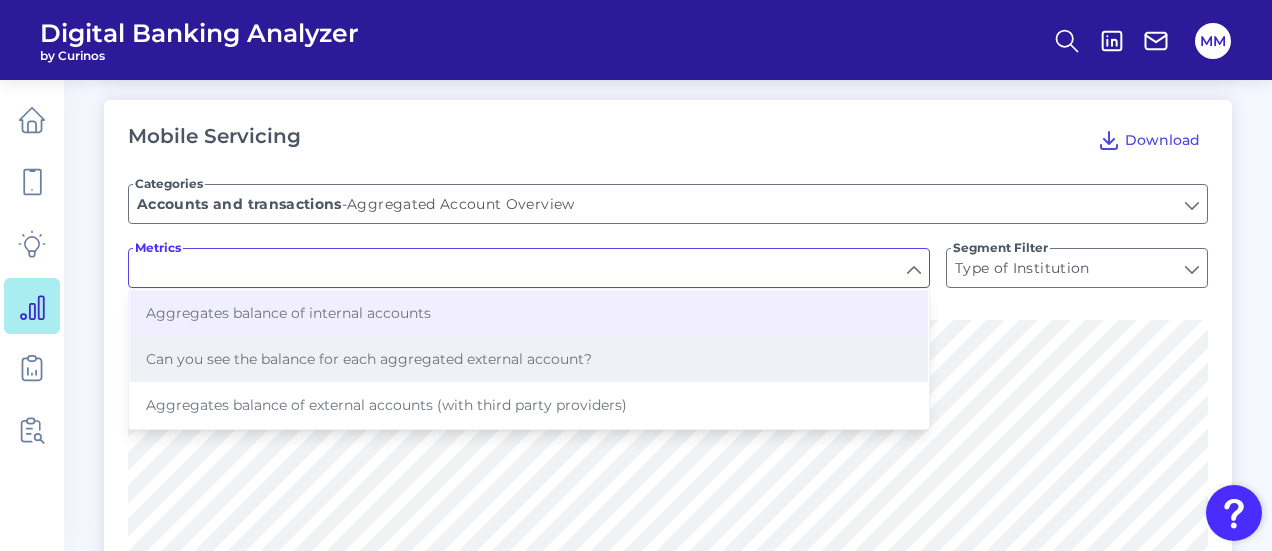 click on "Can you see the balance for each aggregated external account?" at bounding box center [529, 359] 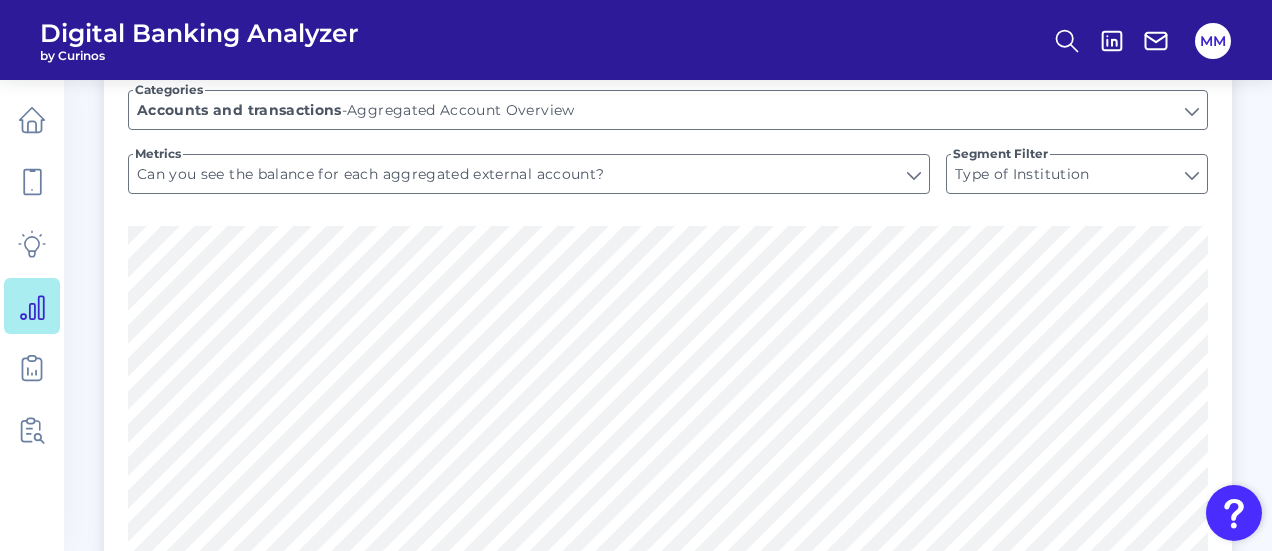 scroll, scrollTop: 434, scrollLeft: 0, axis: vertical 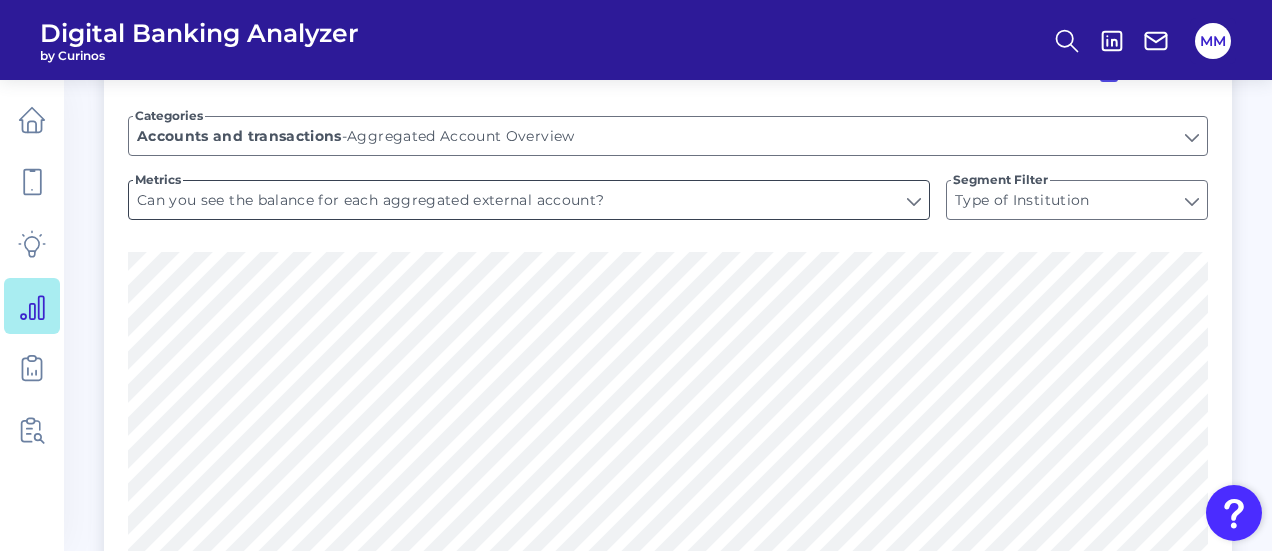 click on "Can you see the balance for each aggregated external account?" at bounding box center [529, 200] 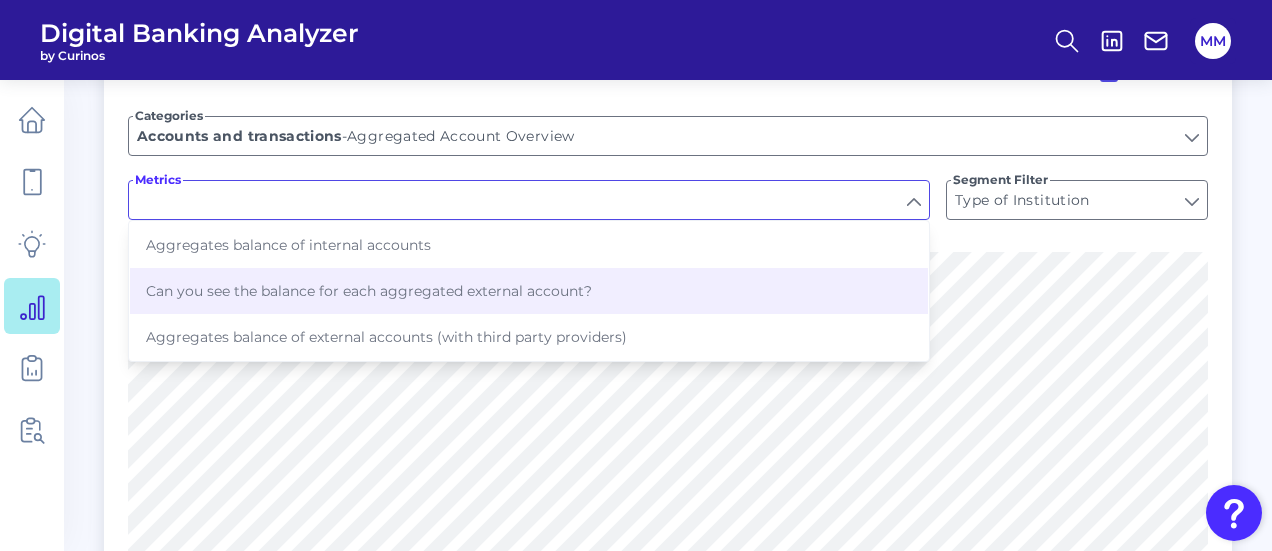click on "Metrics" at bounding box center (529, 200) 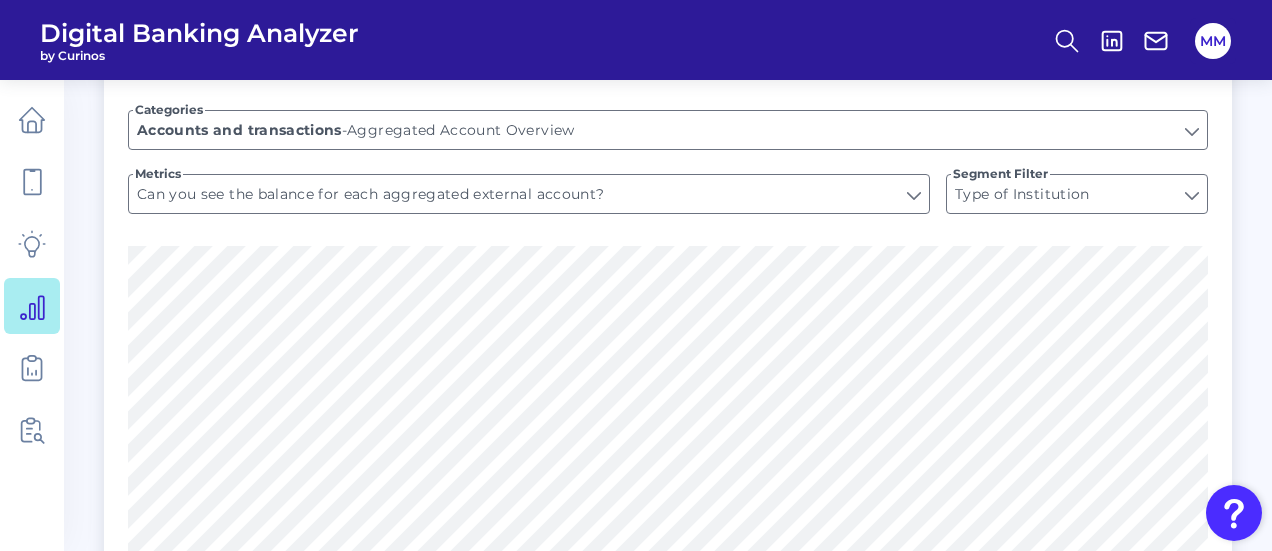 scroll, scrollTop: 436, scrollLeft: 0, axis: vertical 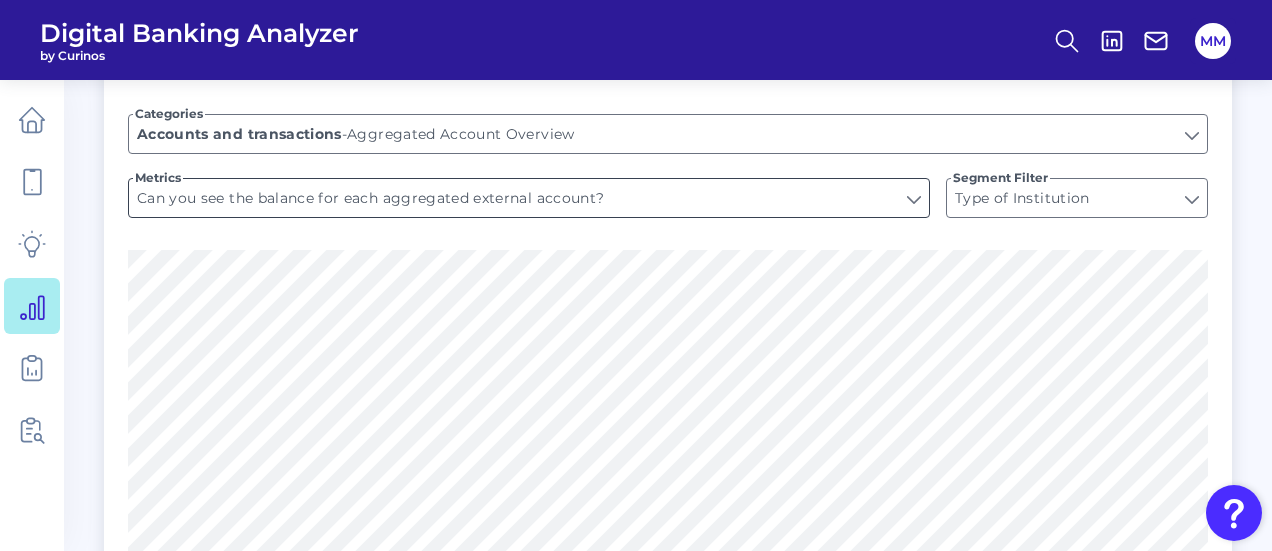 click on "Can you see the balance for each aggregated external account?" at bounding box center (529, 198) 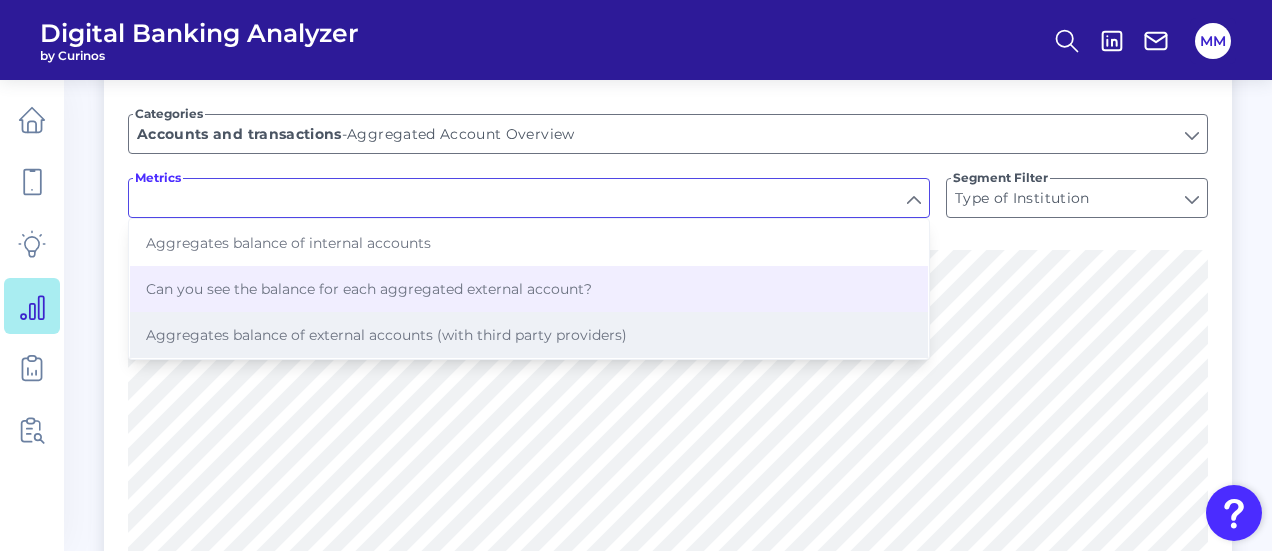 click on "Aggregates balance of external accounts (with third party providers)" at bounding box center [529, 335] 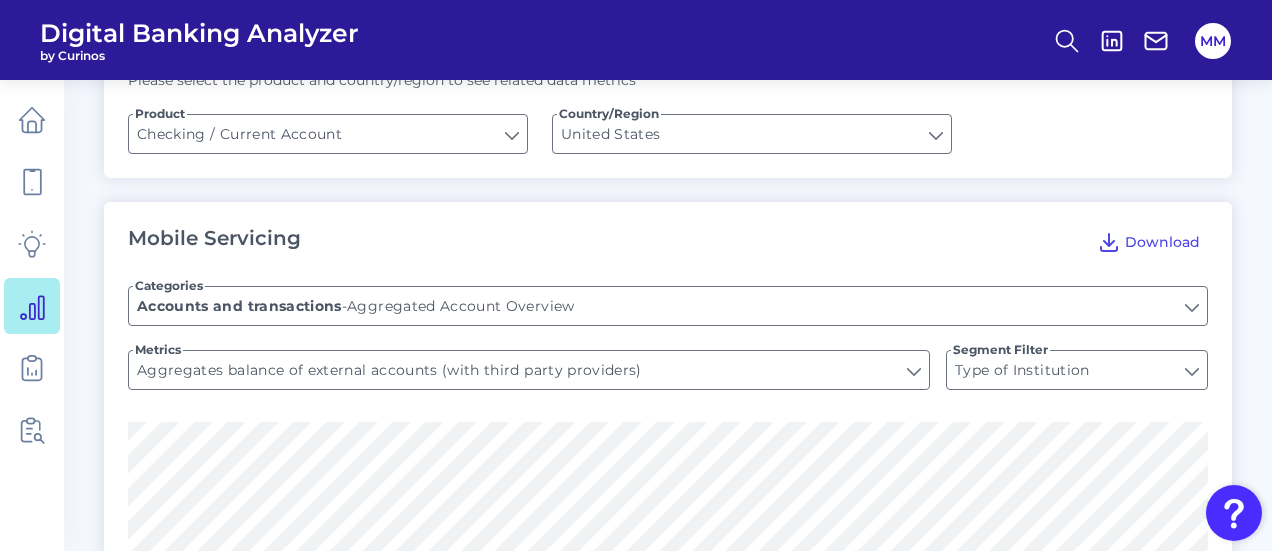 scroll, scrollTop: 264, scrollLeft: 0, axis: vertical 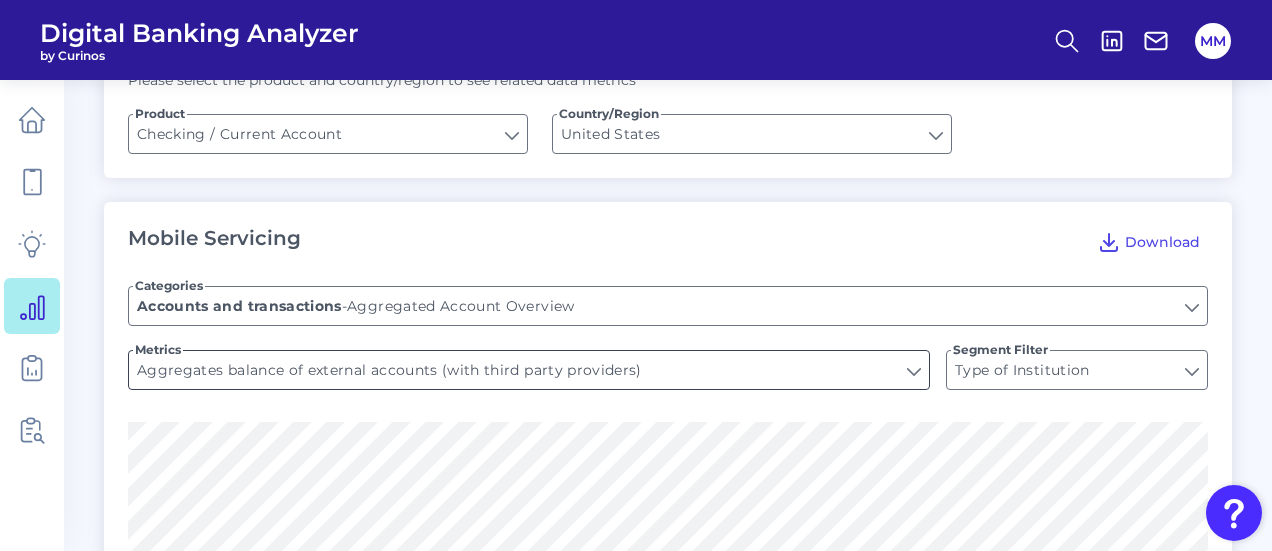 click on "Aggregates balance of external accounts (with third party providers)" at bounding box center [529, 370] 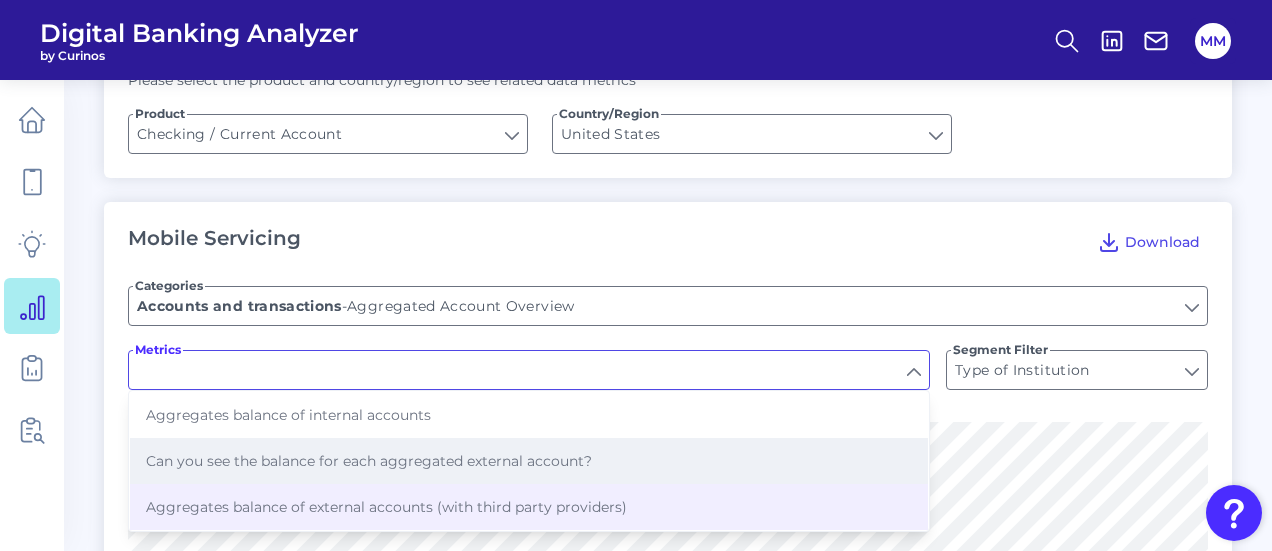 click on "Can you see the balance for each aggregated external account?" at bounding box center [529, 461] 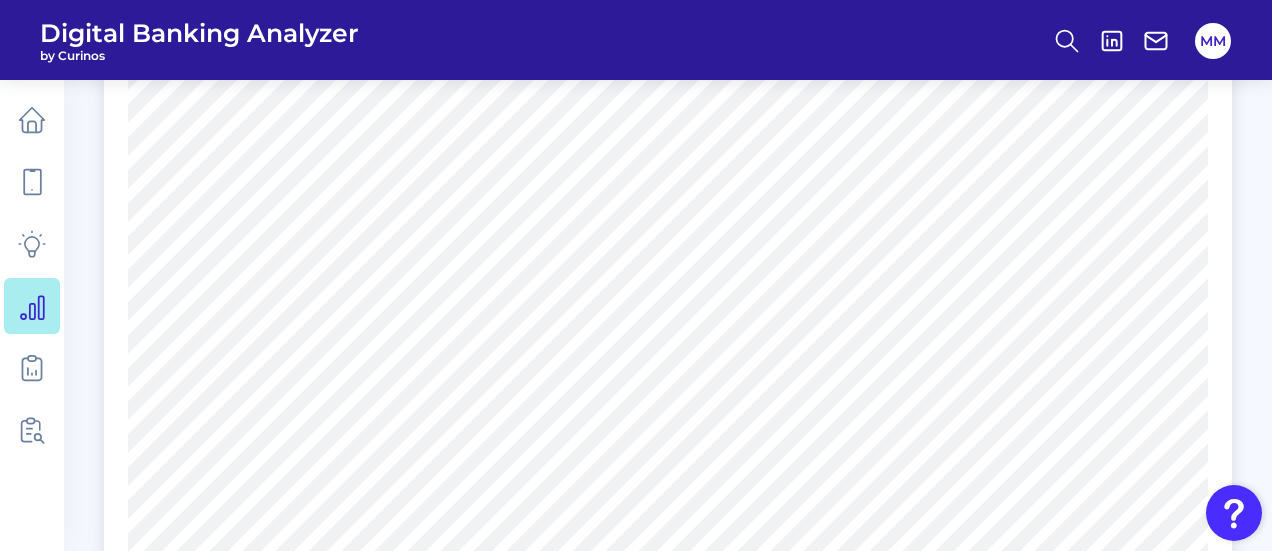 scroll, scrollTop: 780, scrollLeft: 0, axis: vertical 